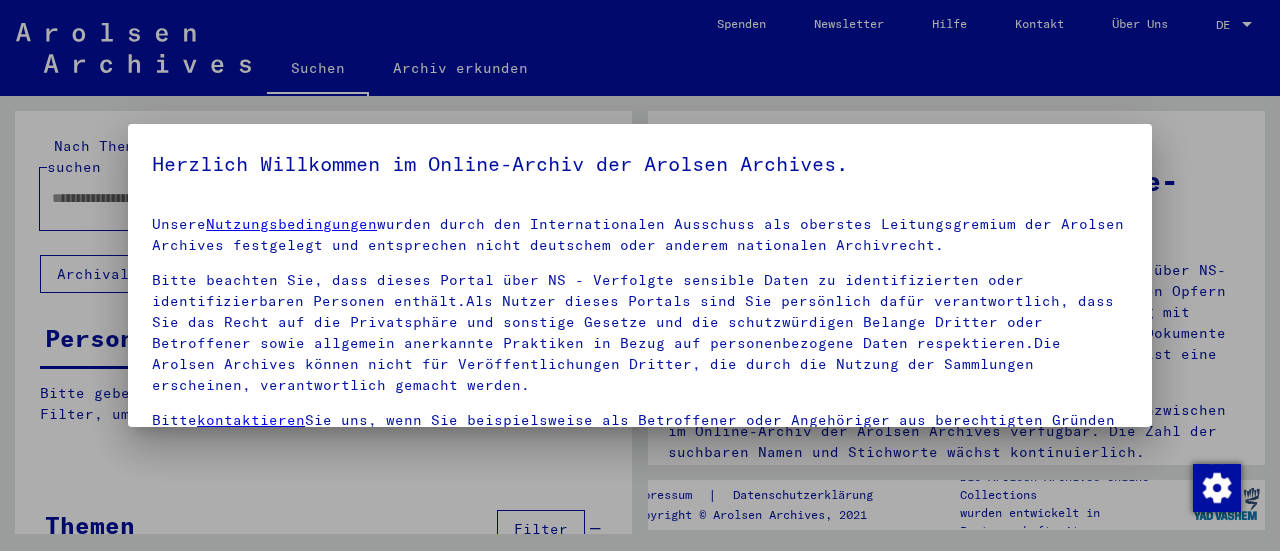 scroll, scrollTop: 0, scrollLeft: 0, axis: both 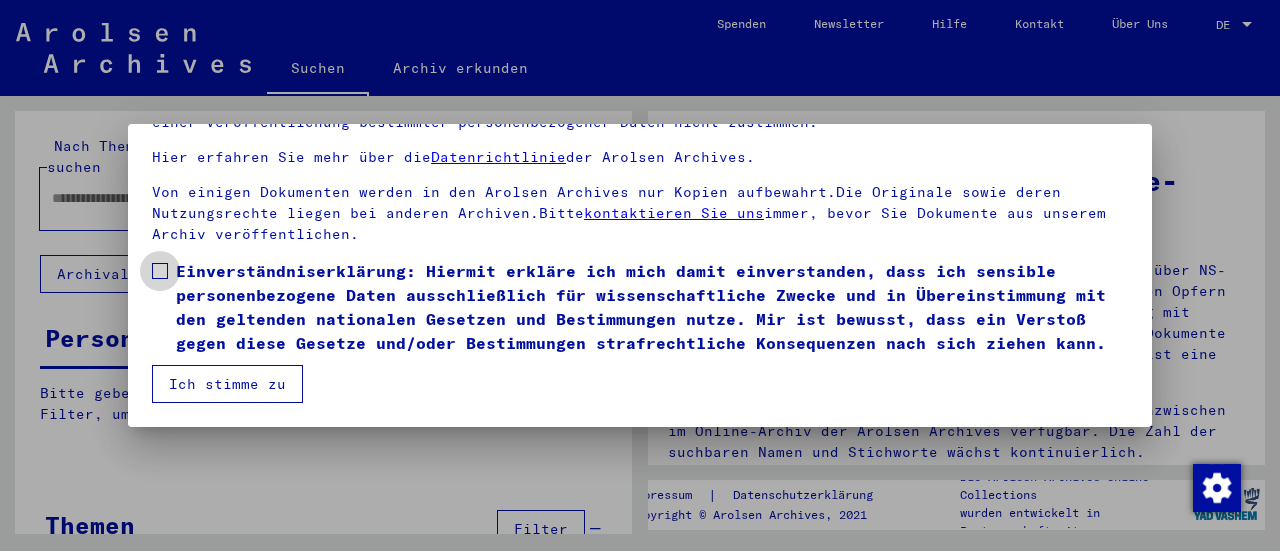 click on "Einverständniserklärung: Hiermit erkläre ich mich damit einverstanden, dass ich sensible personenbezogene Daten ausschließlich für wissenschaftliche Zwecke und in Übereinstimmung mit den geltenden nationalen Gesetzen und Bestimmungen nutze. Mir ist bewusst, dass ein Verstoß gegen diese Gesetze und/oder Bestimmungen strafrechtliche Konsequenzen nach sich ziehen kann." at bounding box center (640, 307) 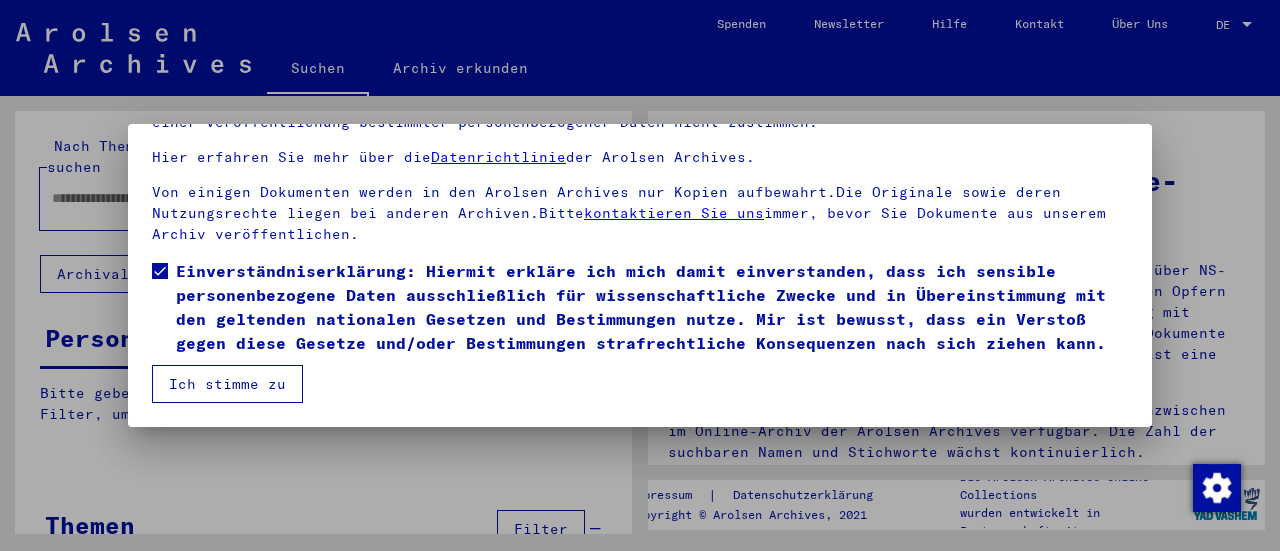 click on "Ich stimme zu" at bounding box center (227, 384) 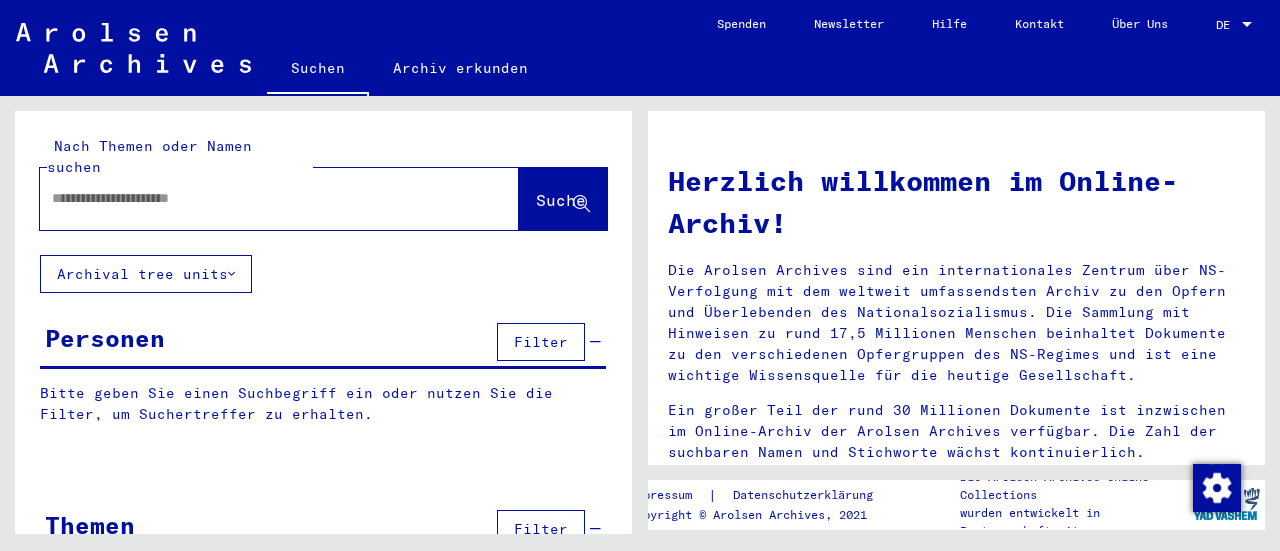 click 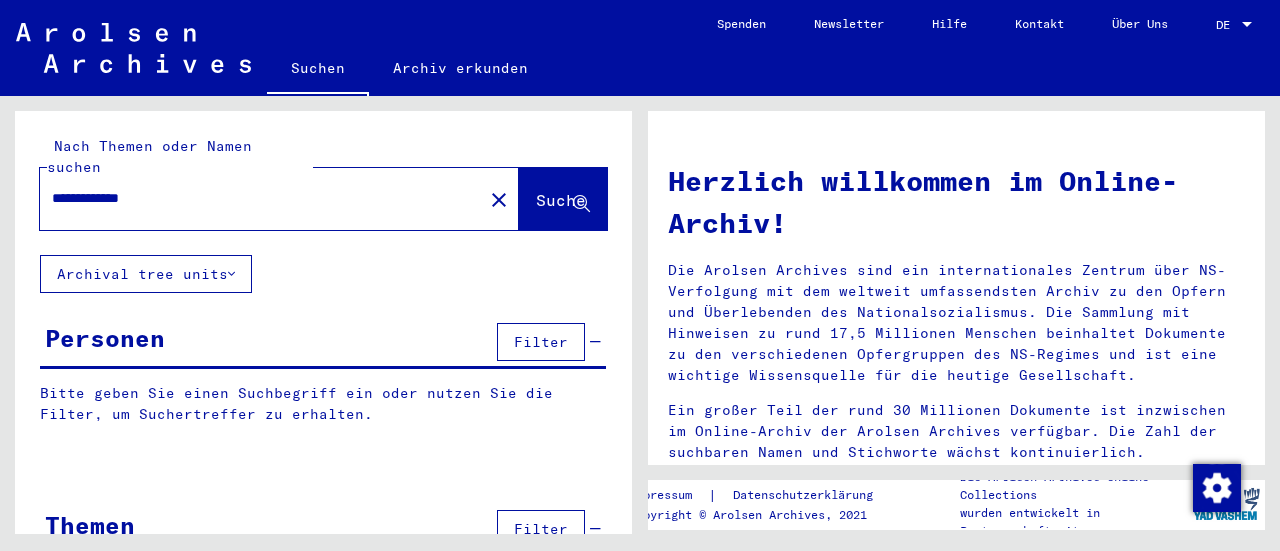 type on "**********" 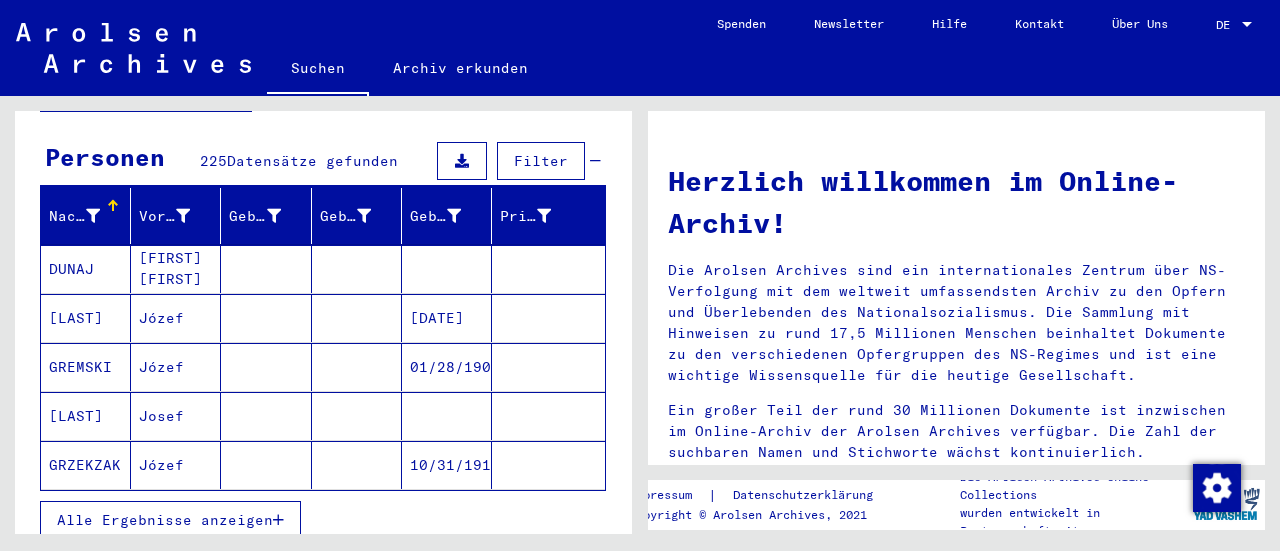 scroll, scrollTop: 214, scrollLeft: 0, axis: vertical 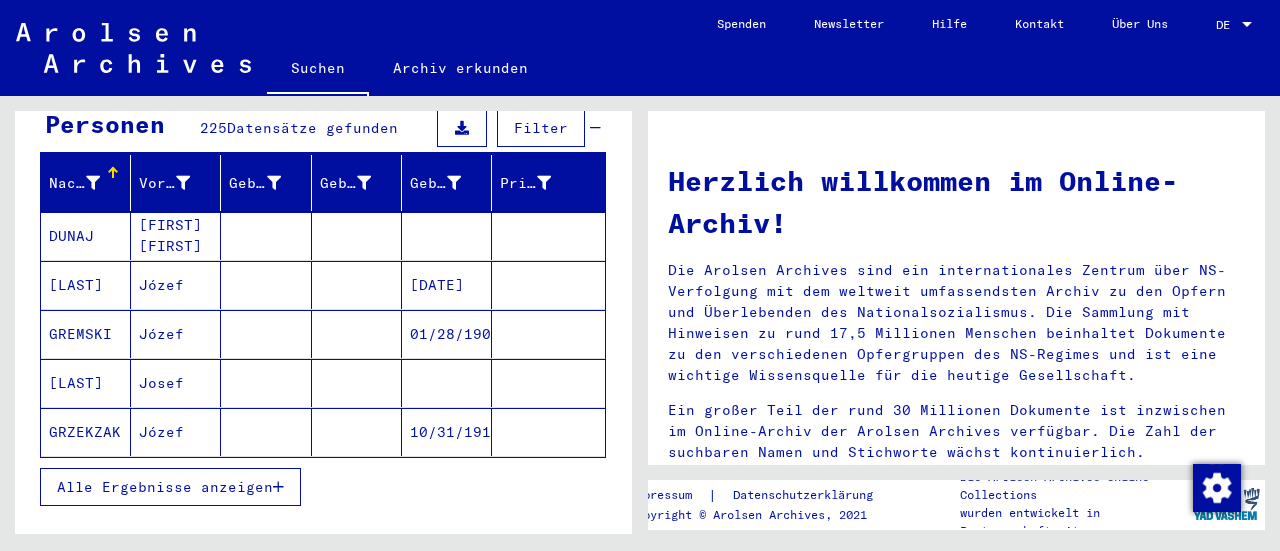 click on "Alle Ergebnisse anzeigen" at bounding box center (165, 487) 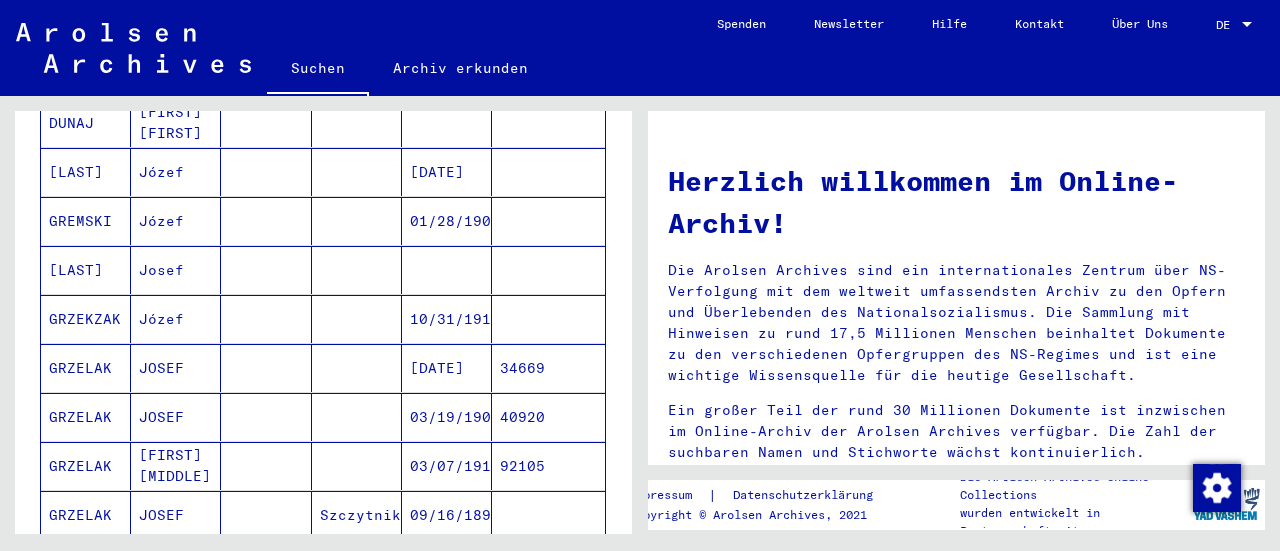 scroll, scrollTop: 330, scrollLeft: 0, axis: vertical 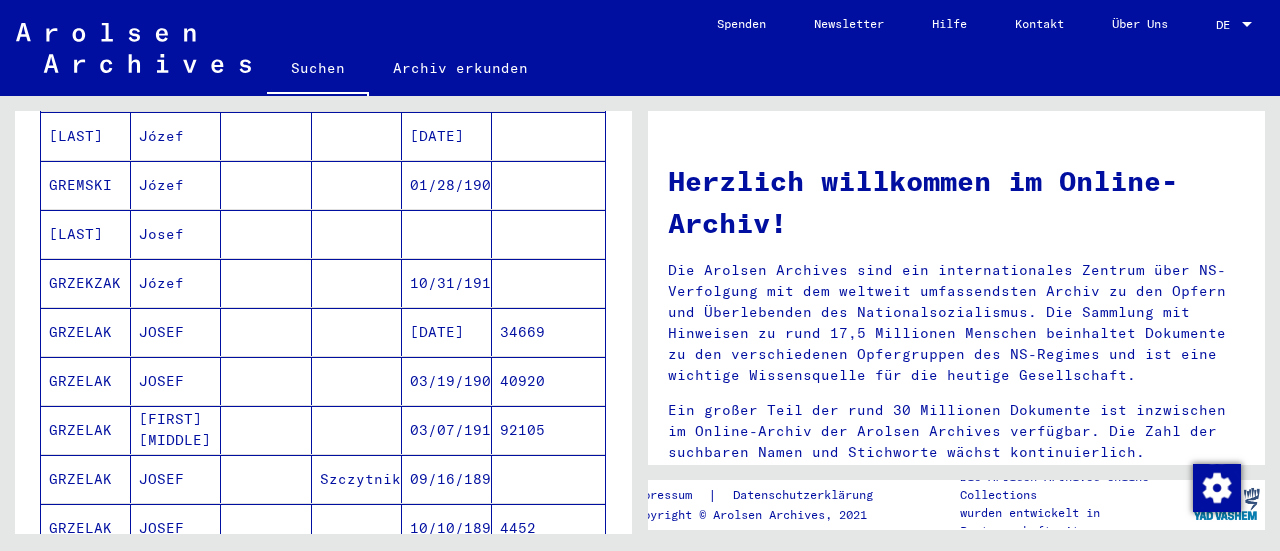 click on "JOSEF" at bounding box center (176, 381) 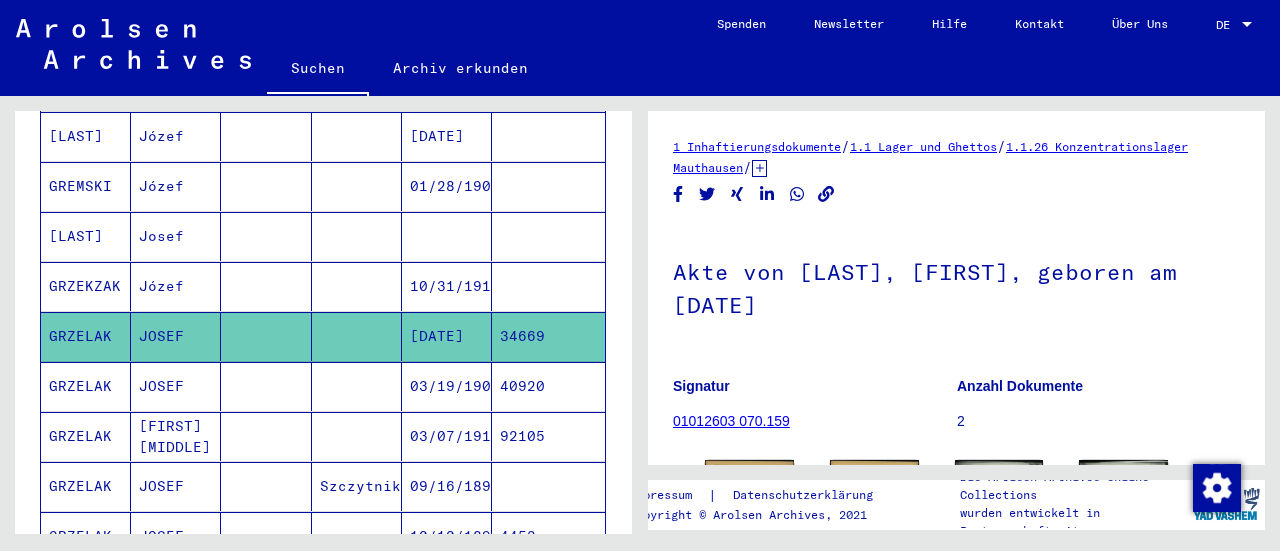 scroll, scrollTop: 0, scrollLeft: 0, axis: both 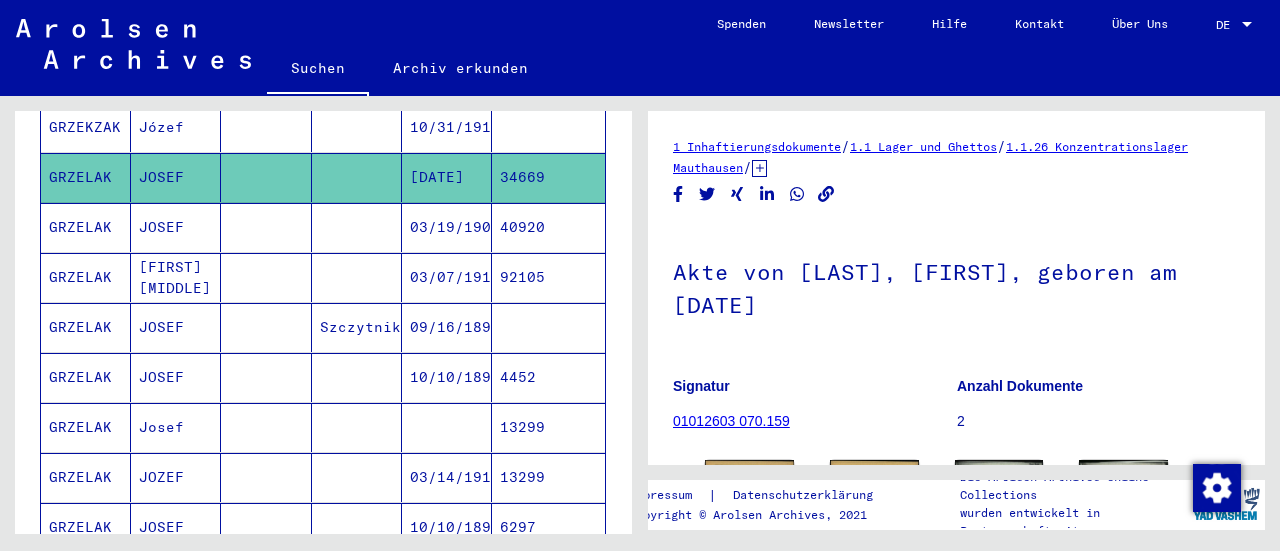 click on "Szczytniki" at bounding box center [357, 377] 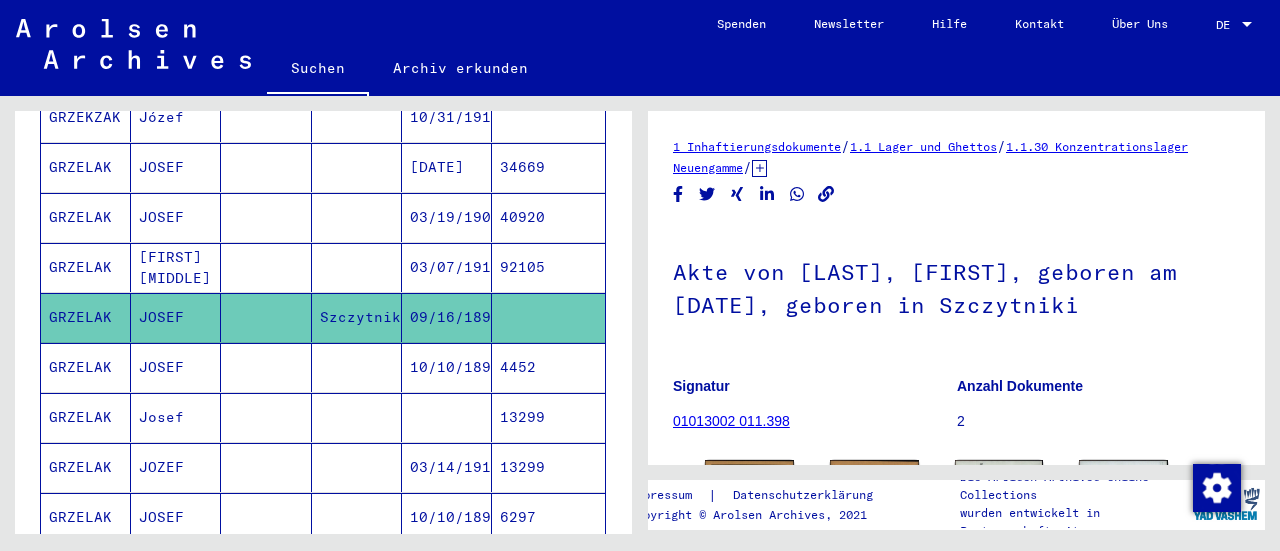 scroll, scrollTop: 544, scrollLeft: 0, axis: vertical 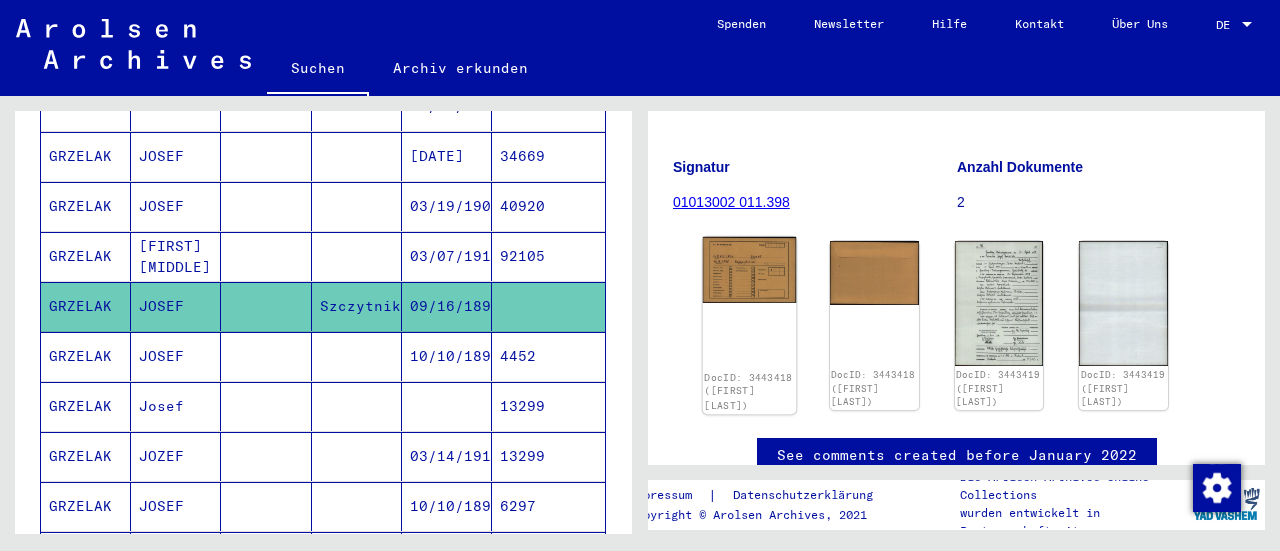 click 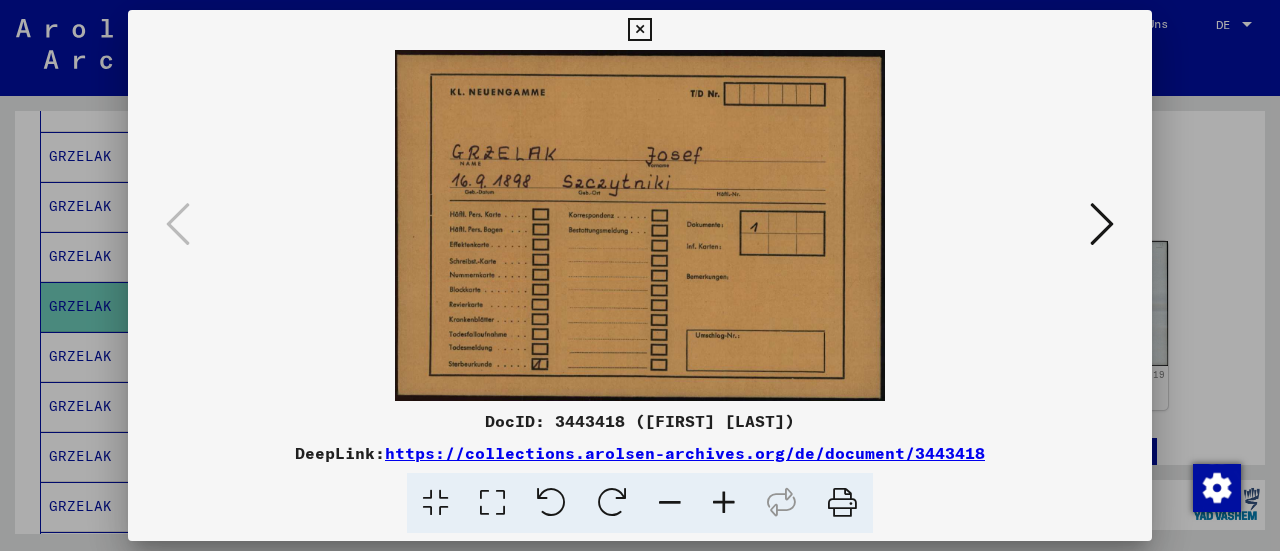 click at bounding box center (640, 275) 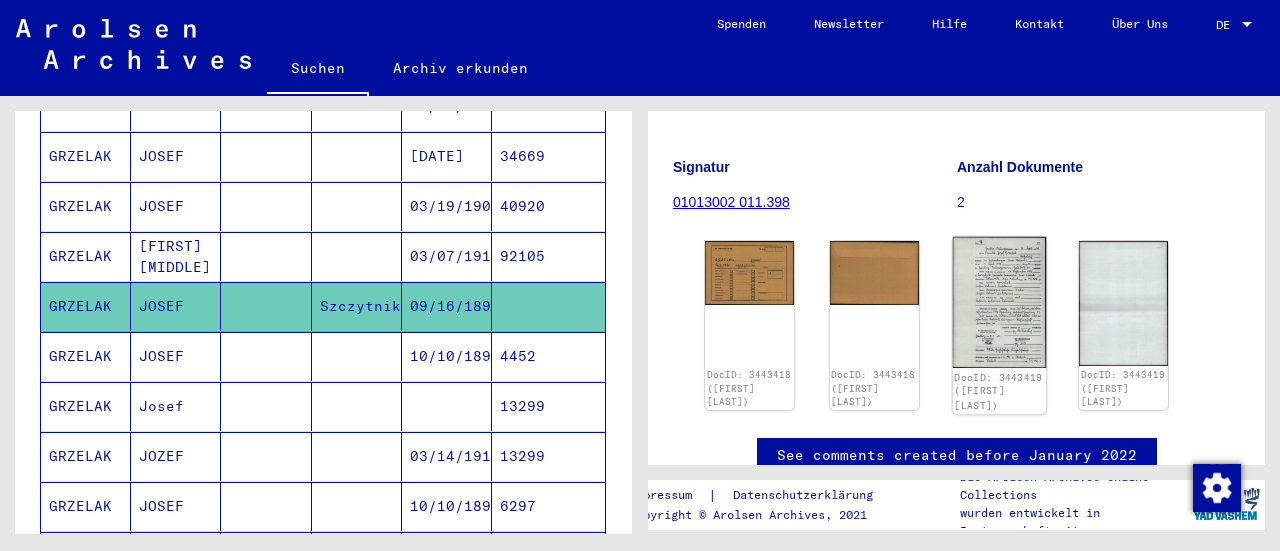 click 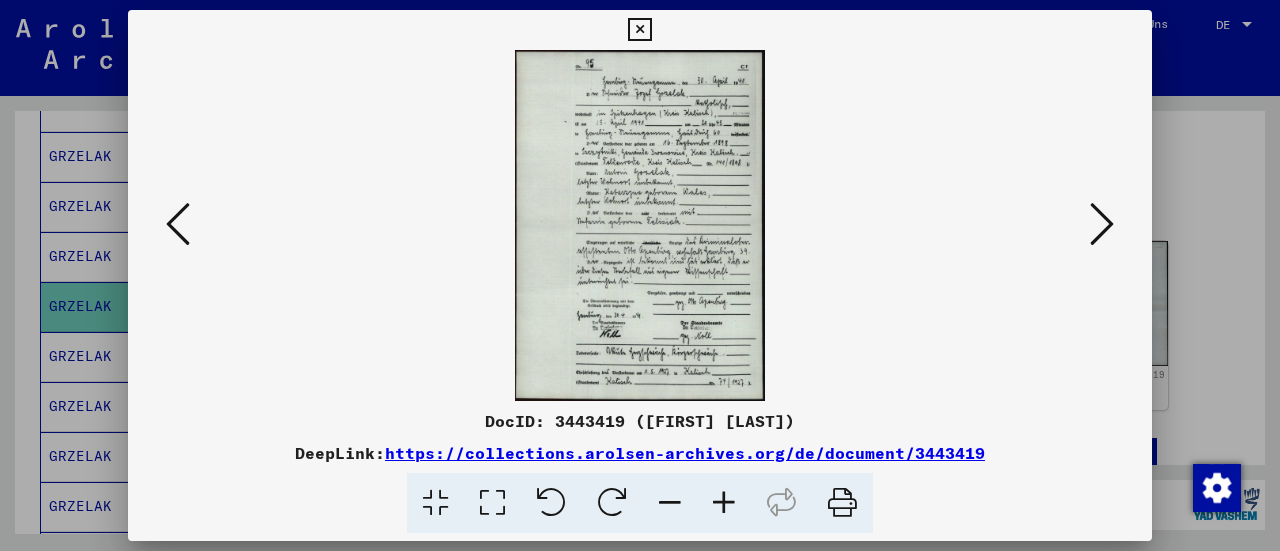click at bounding box center [640, 225] 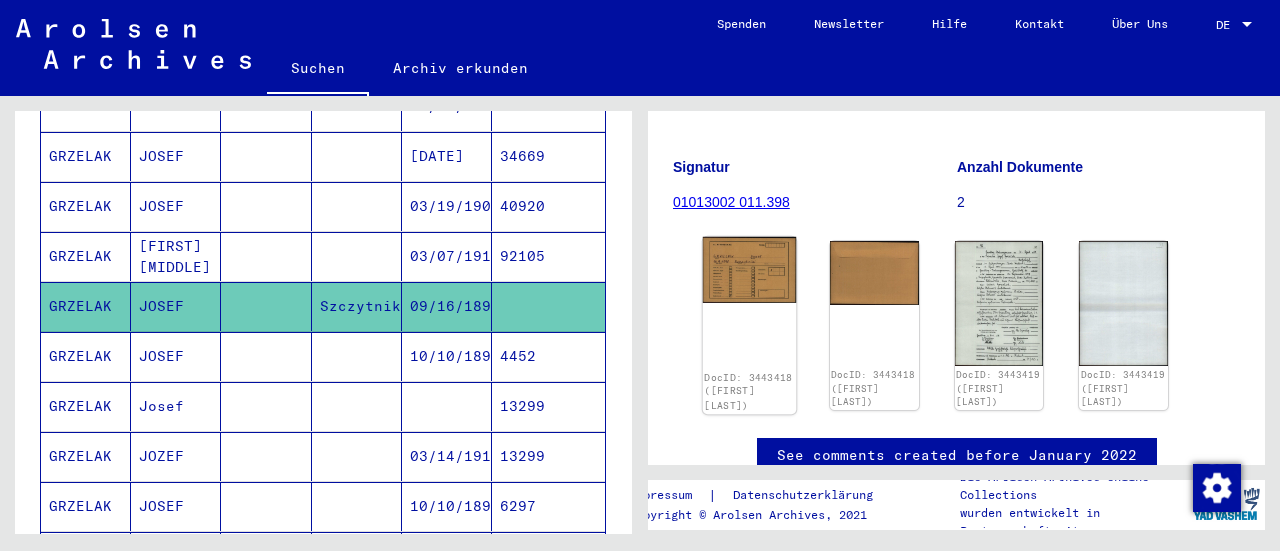 click 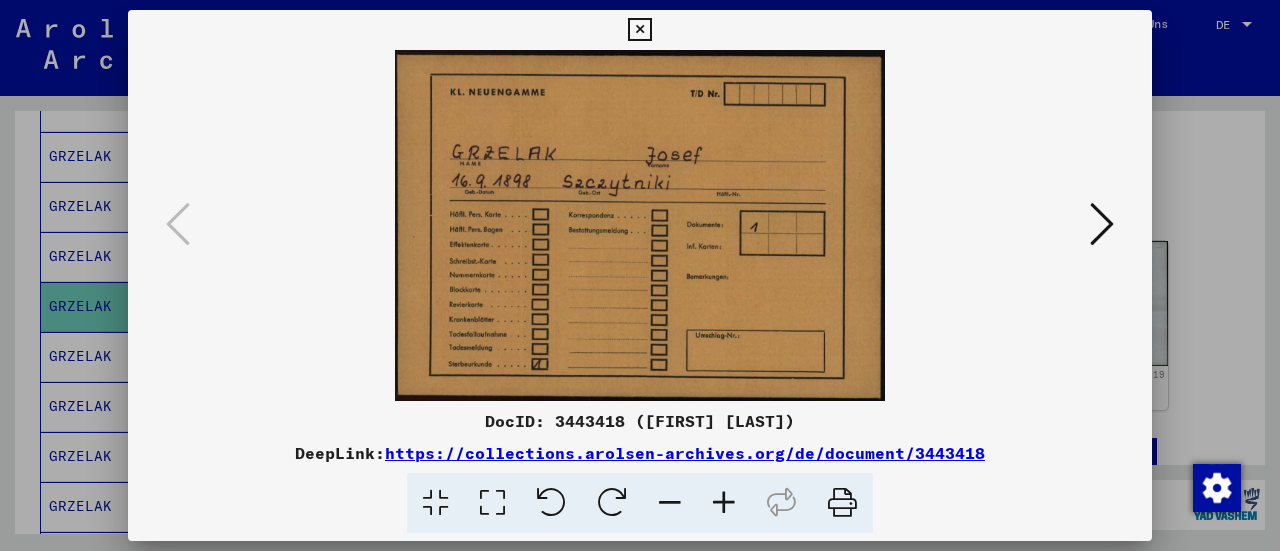 click at bounding box center (640, 275) 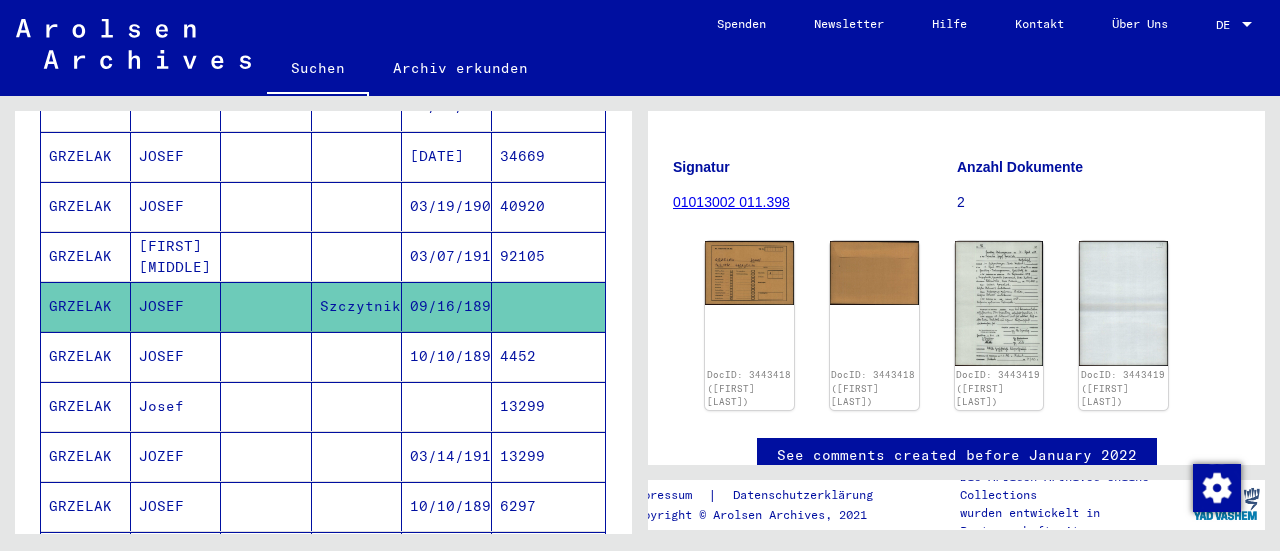 click on "10/10/1898" at bounding box center [447, 406] 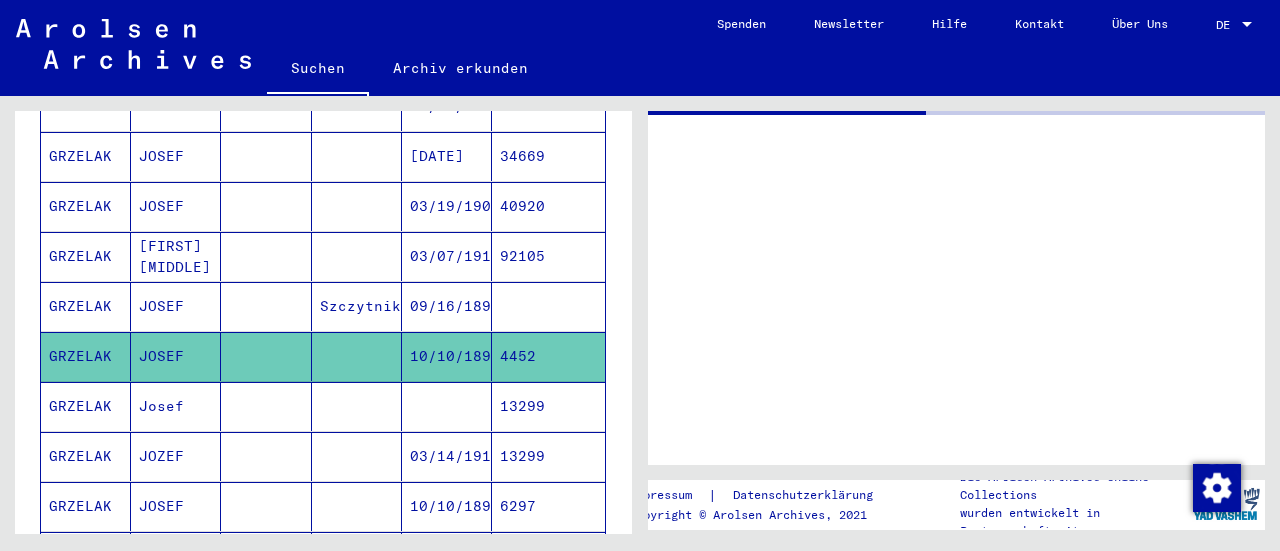 scroll, scrollTop: 0, scrollLeft: 0, axis: both 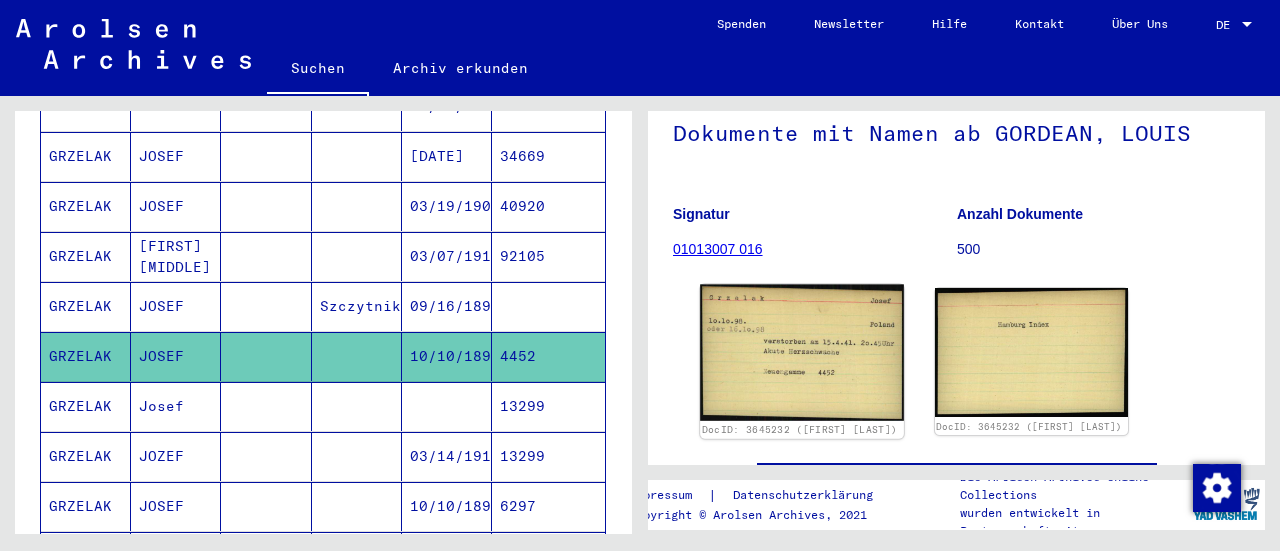 click on "DocID: 3645232 ([FIRST] [LAST])" 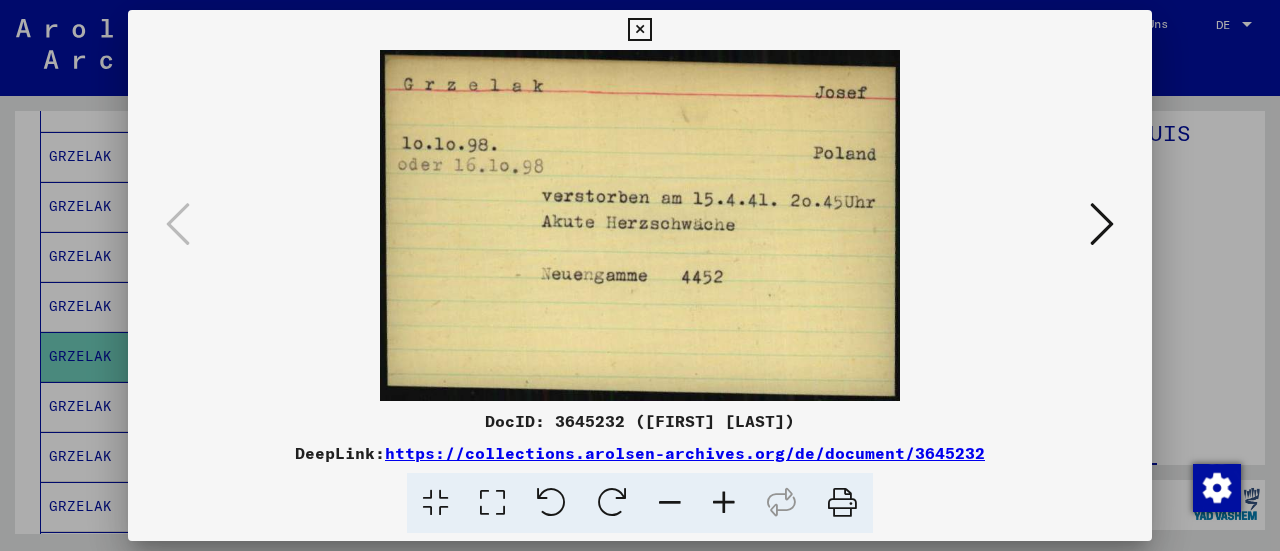 click at bounding box center (640, 275) 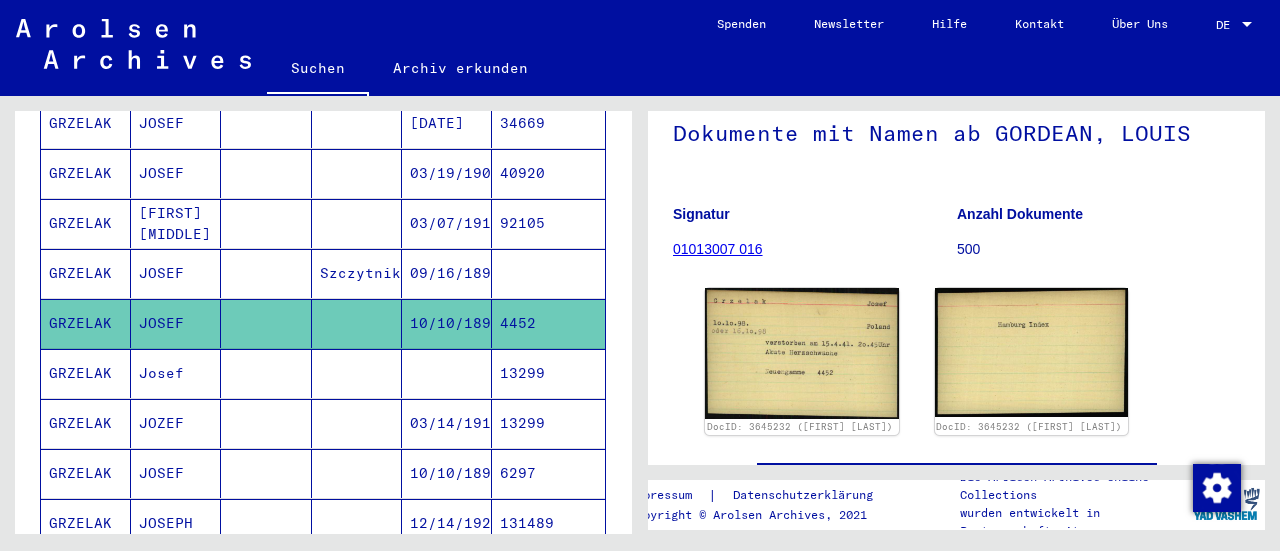 scroll, scrollTop: 615, scrollLeft: 0, axis: vertical 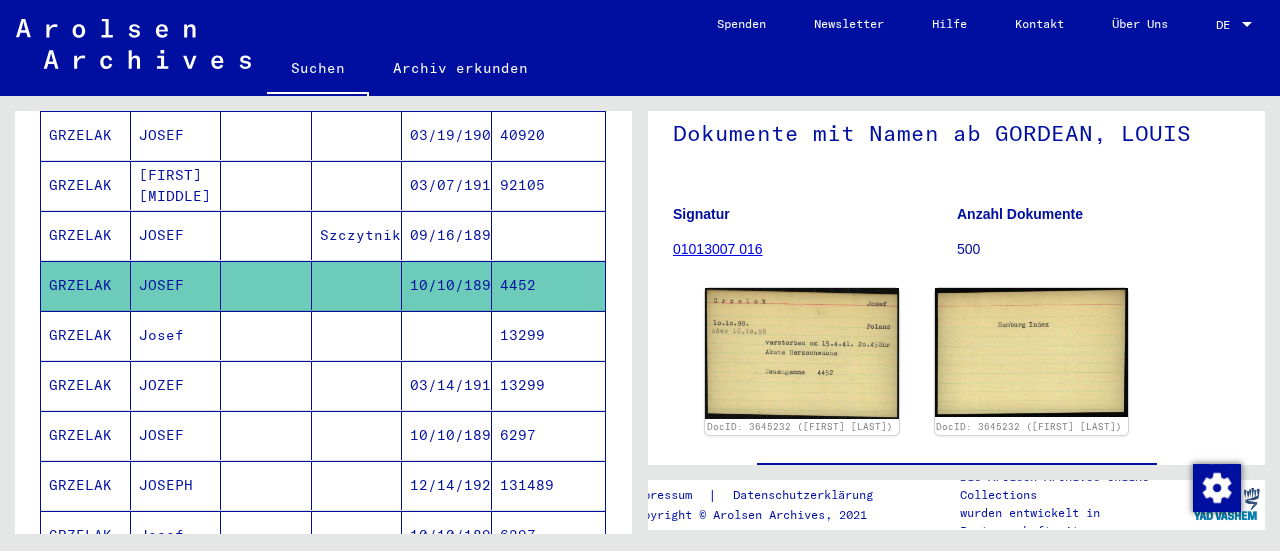 click at bounding box center (357, 385) 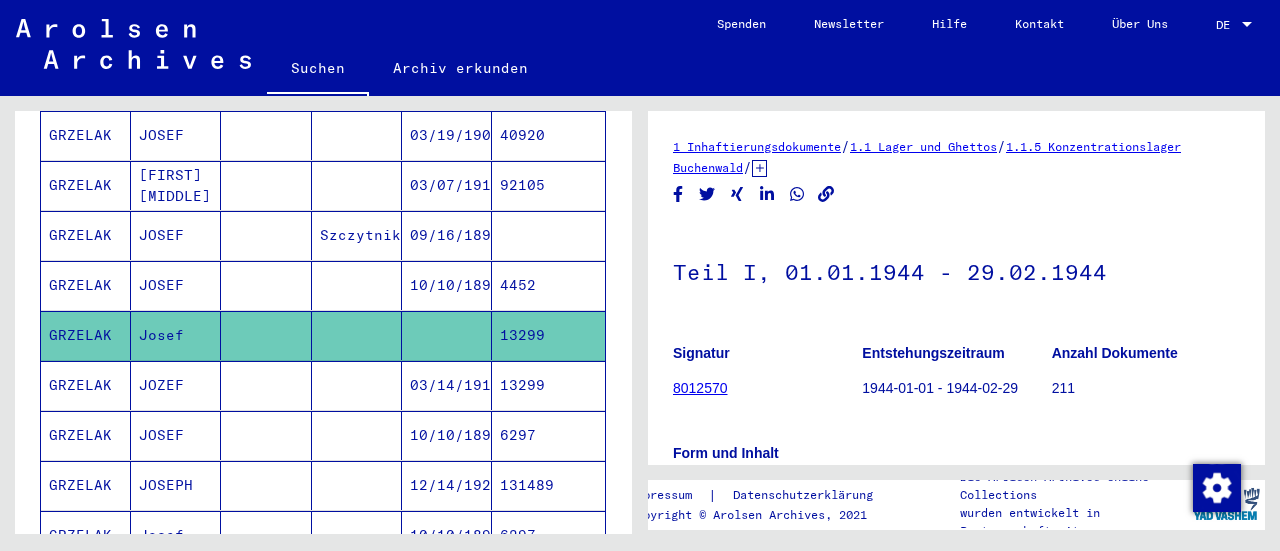 scroll, scrollTop: 0, scrollLeft: 0, axis: both 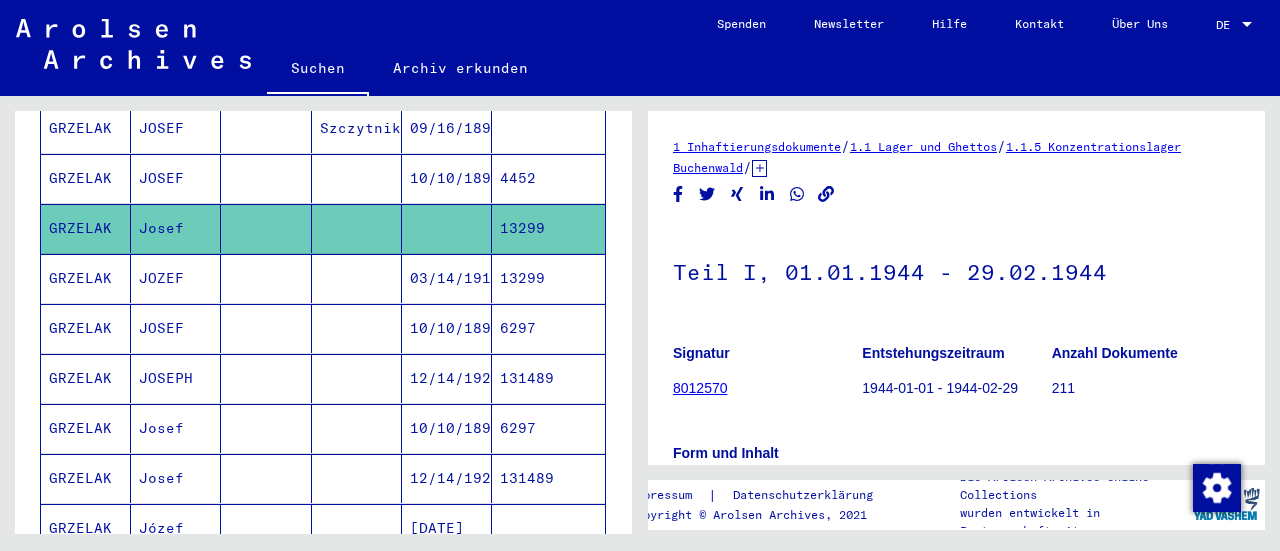 click on "10/10/1898" at bounding box center (447, 378) 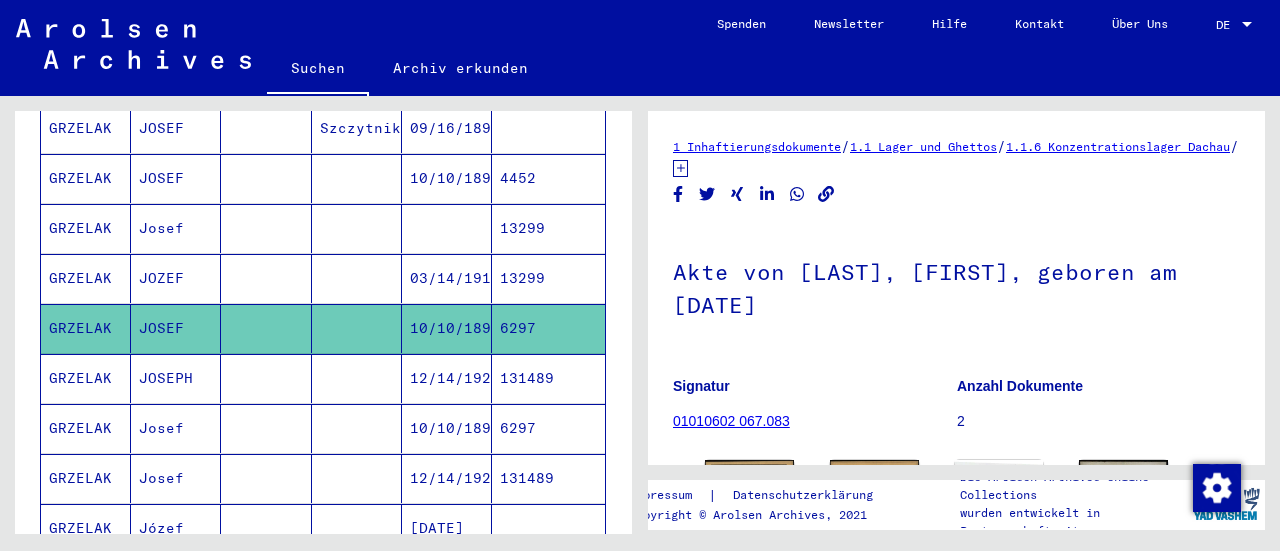 scroll, scrollTop: 0, scrollLeft: 0, axis: both 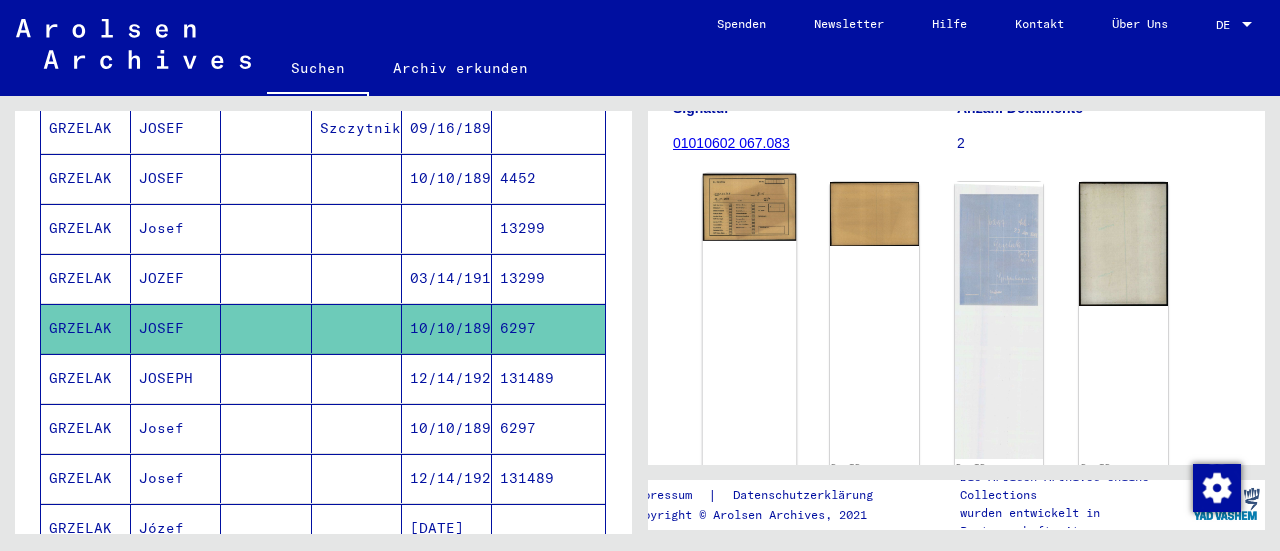 click 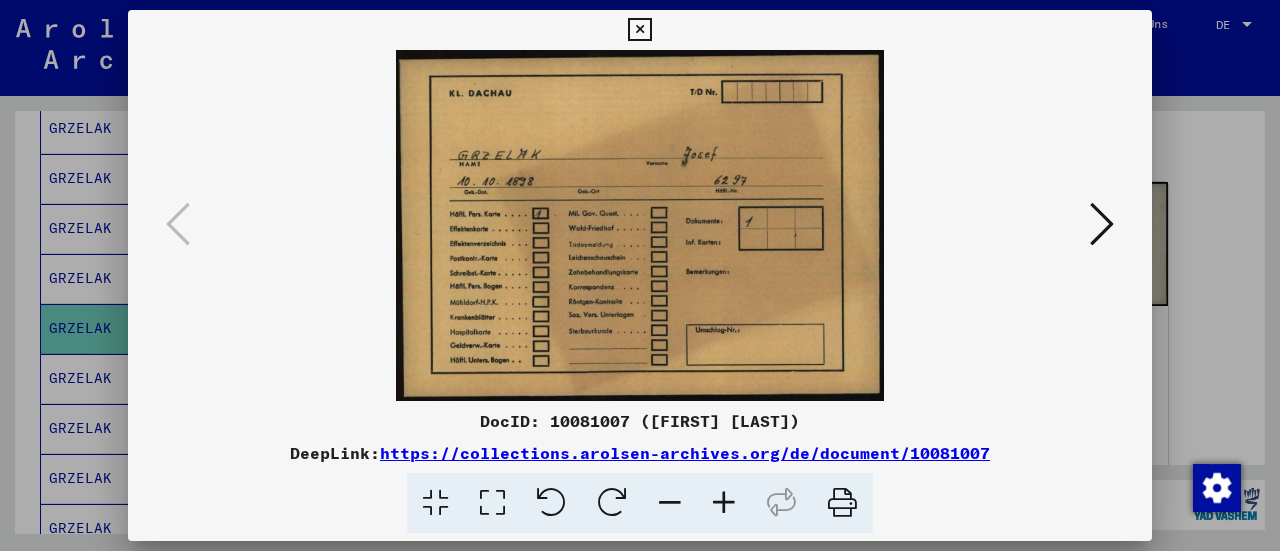 click at bounding box center (640, 225) 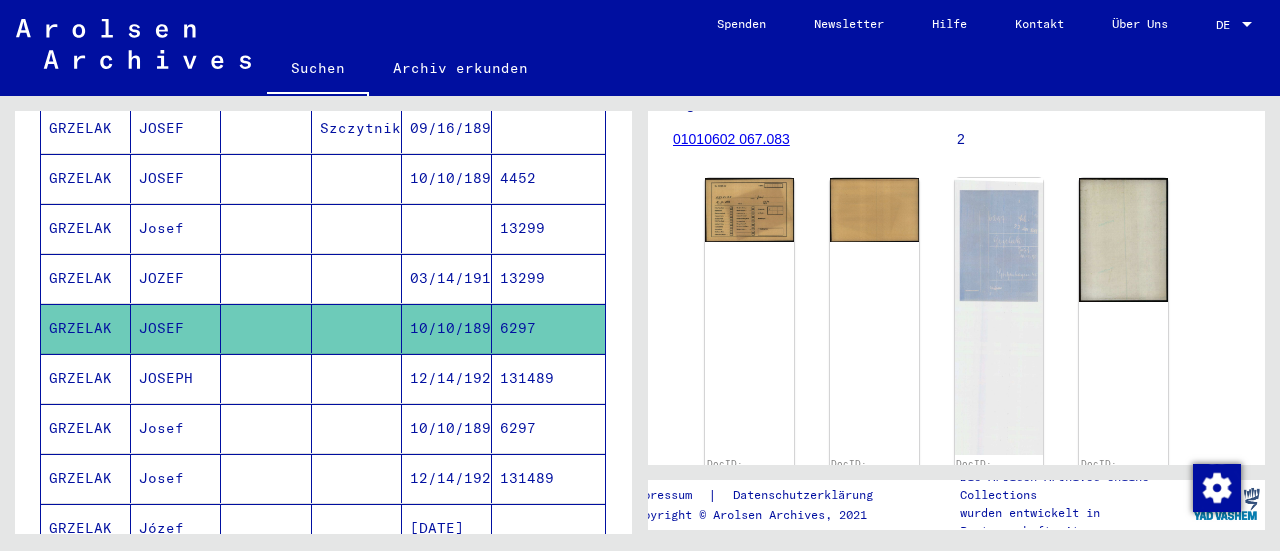 scroll, scrollTop: 266, scrollLeft: 0, axis: vertical 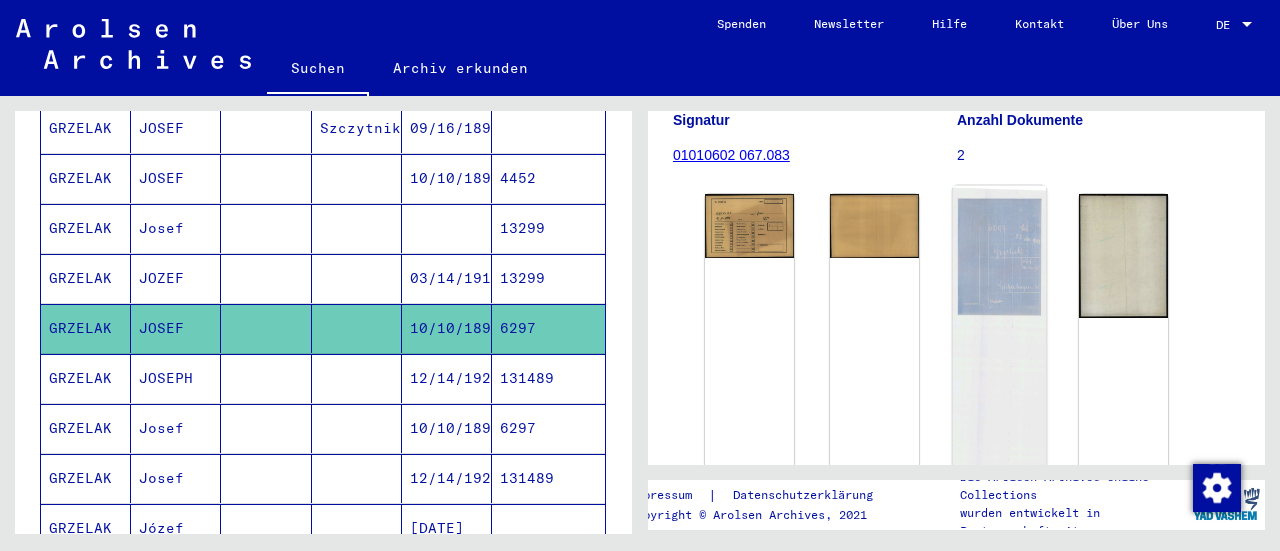 click 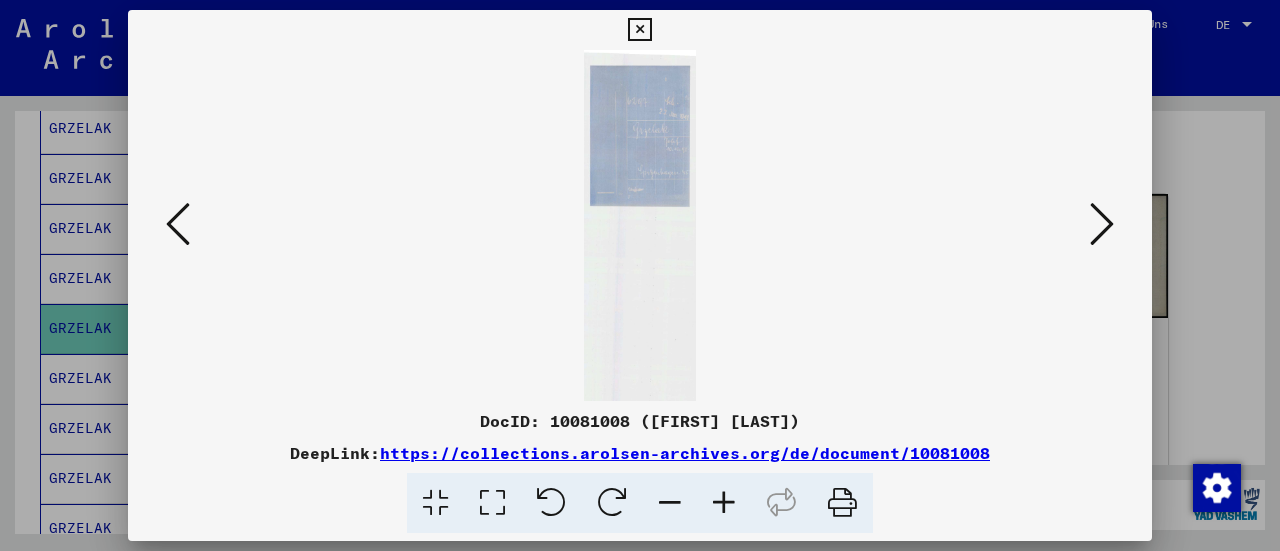 click at bounding box center [640, 275] 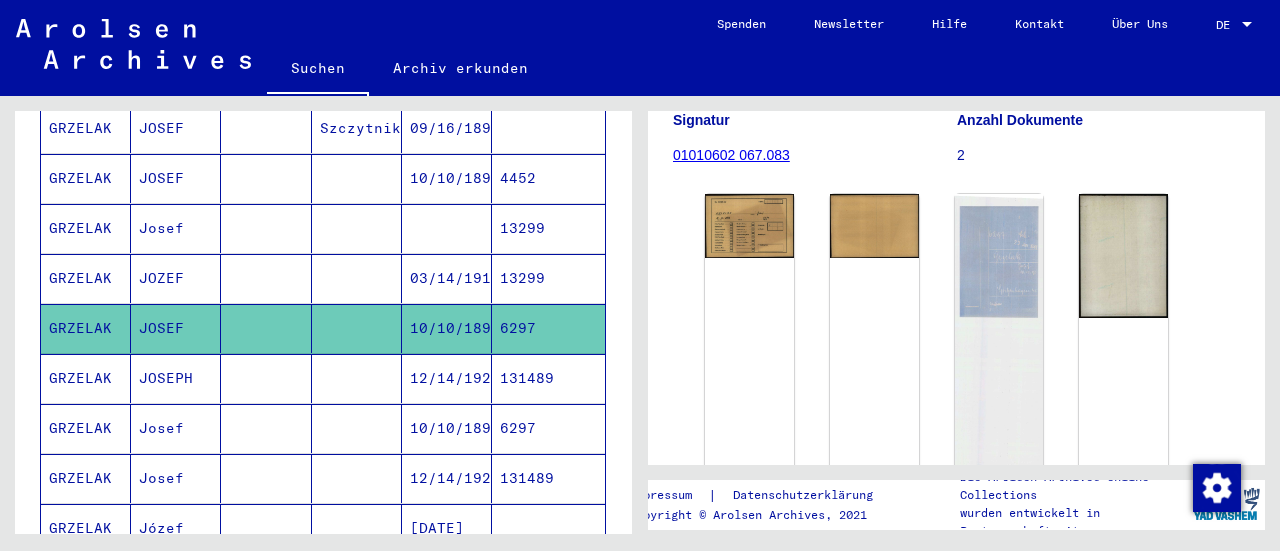 click on "12/14/1922" at bounding box center (447, 428) 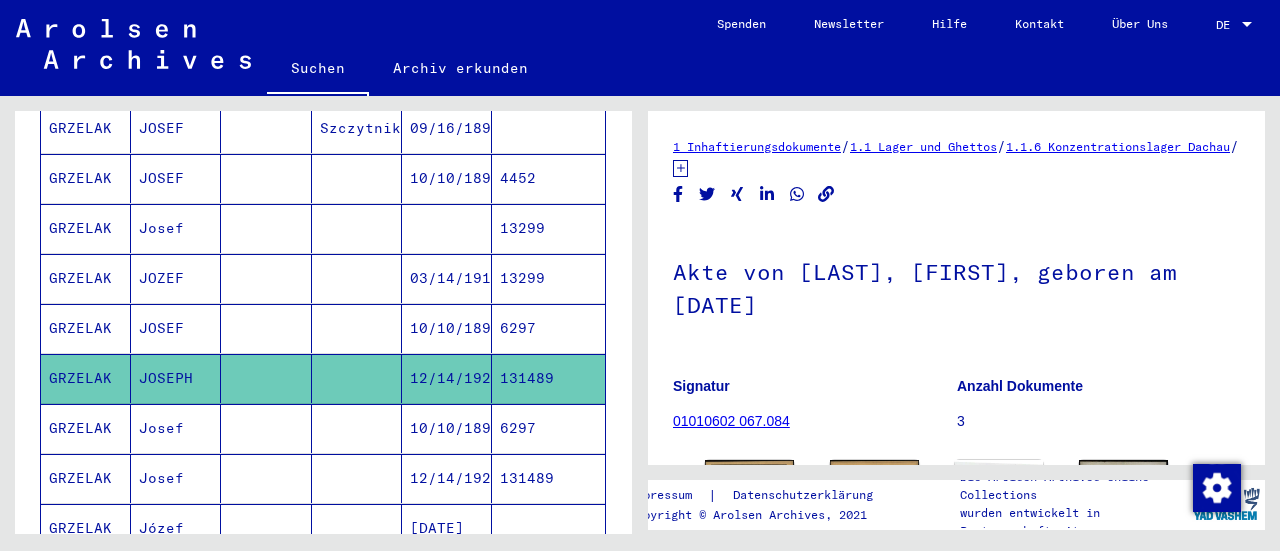 scroll, scrollTop: 0, scrollLeft: 0, axis: both 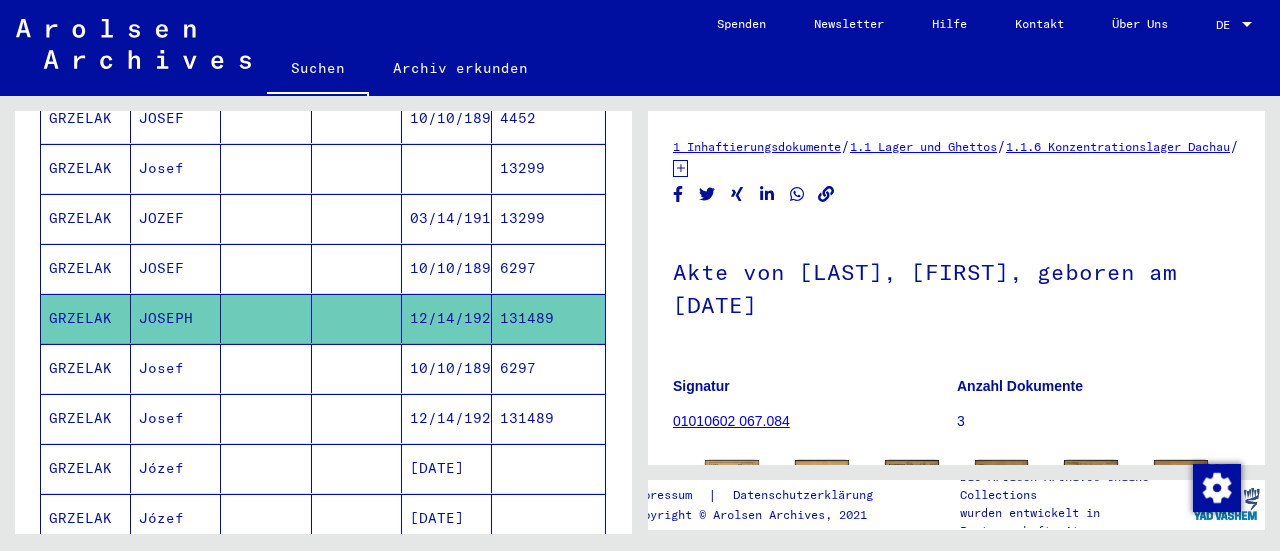 click on "10/10/1898" at bounding box center [447, 418] 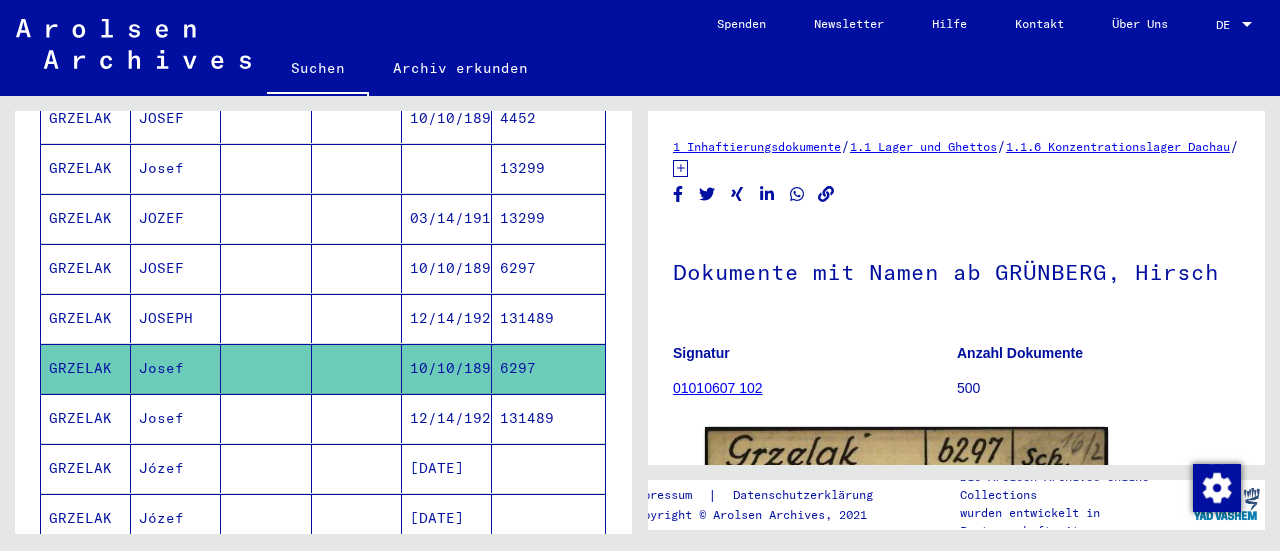 scroll, scrollTop: 0, scrollLeft: 0, axis: both 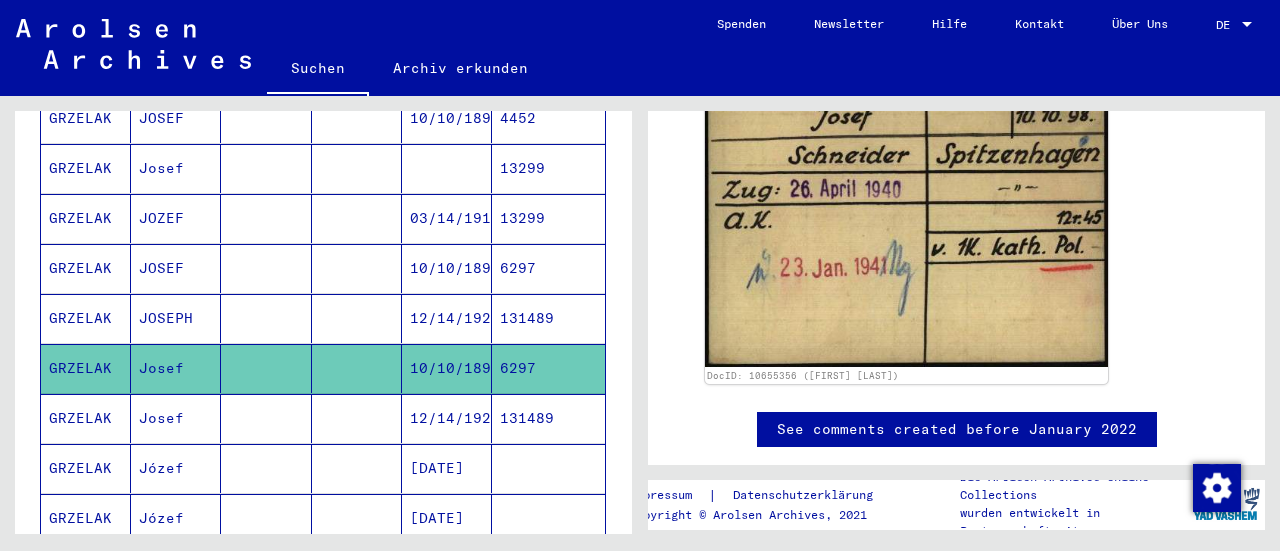 click at bounding box center [357, 468] 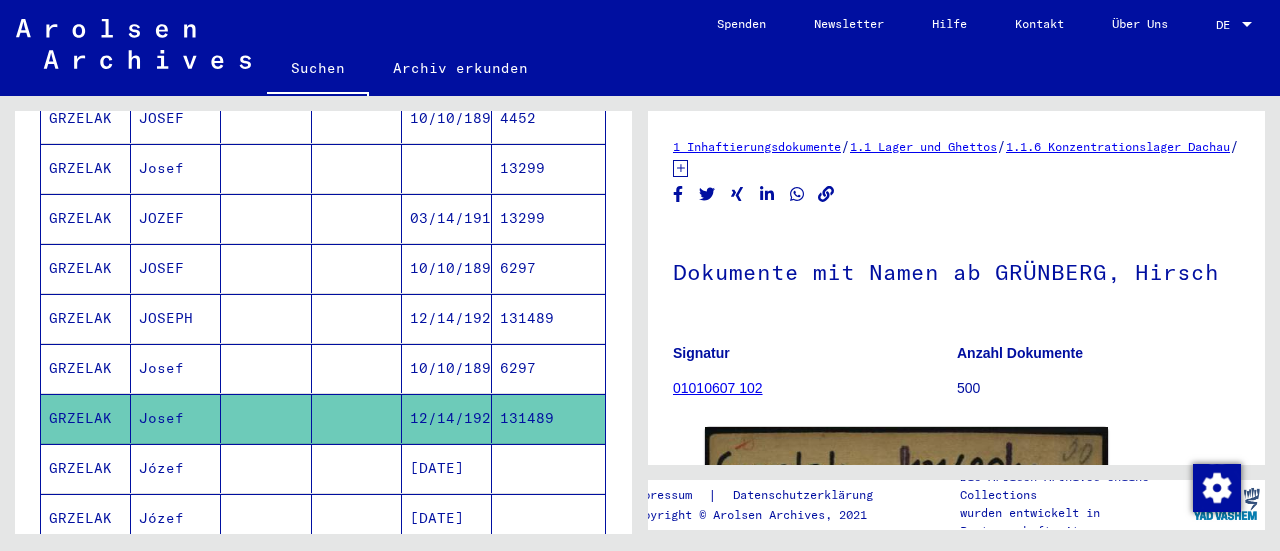 scroll, scrollTop: 0, scrollLeft: 0, axis: both 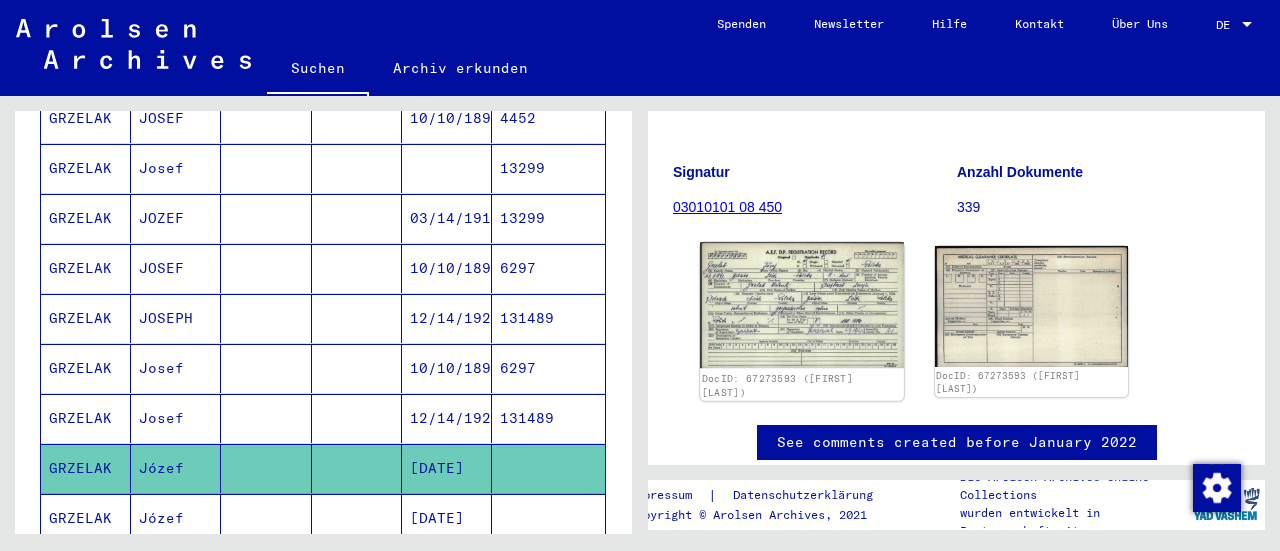 click 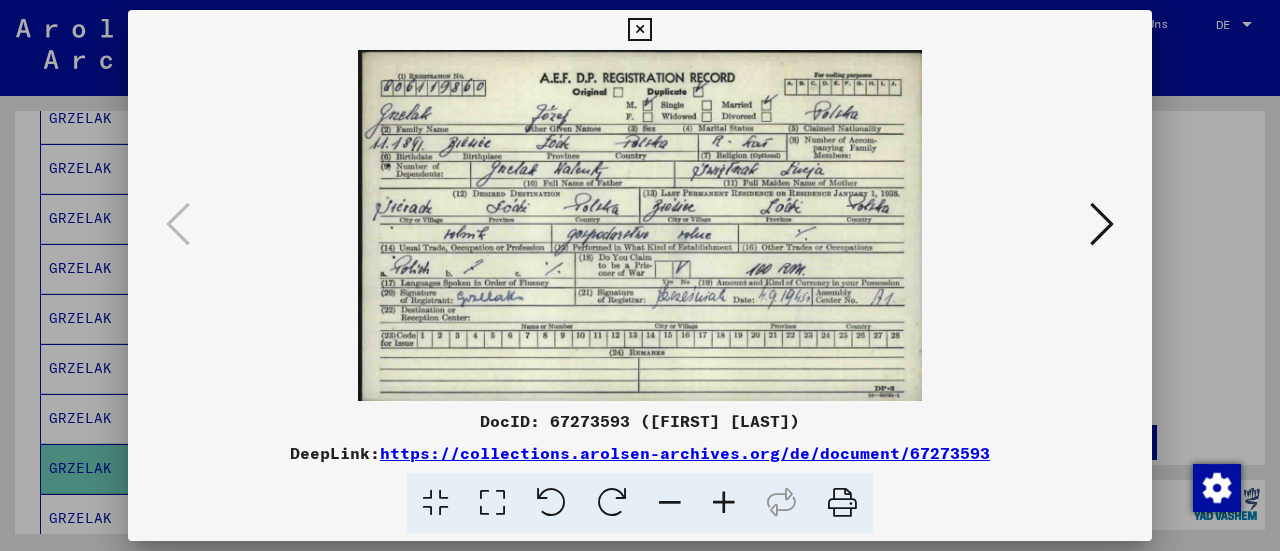 click at bounding box center [1102, 225] 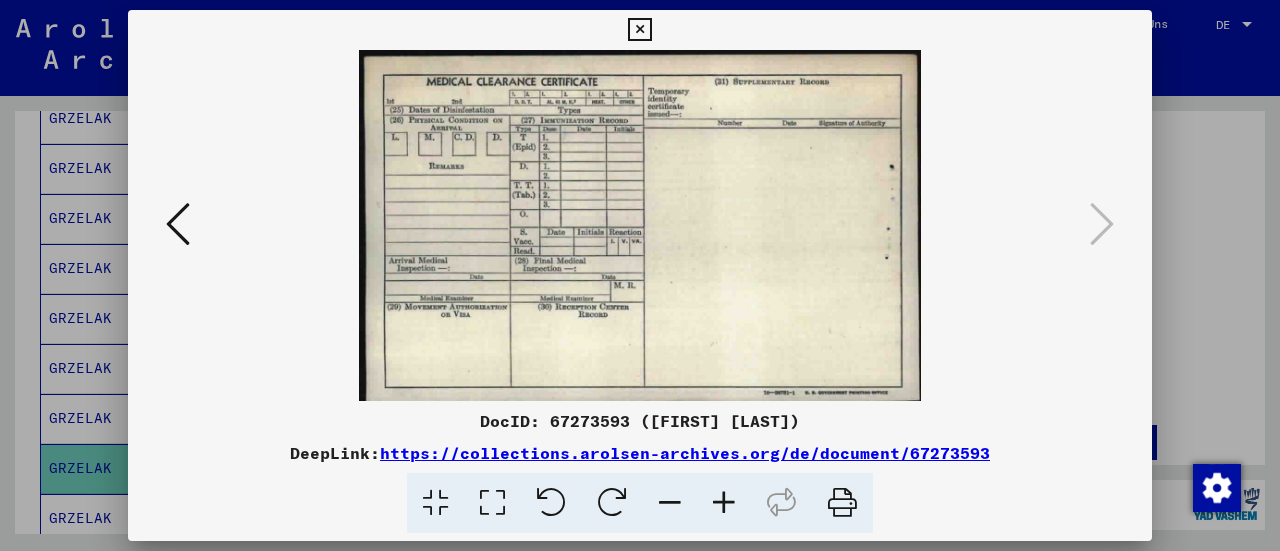 click at bounding box center [640, 275] 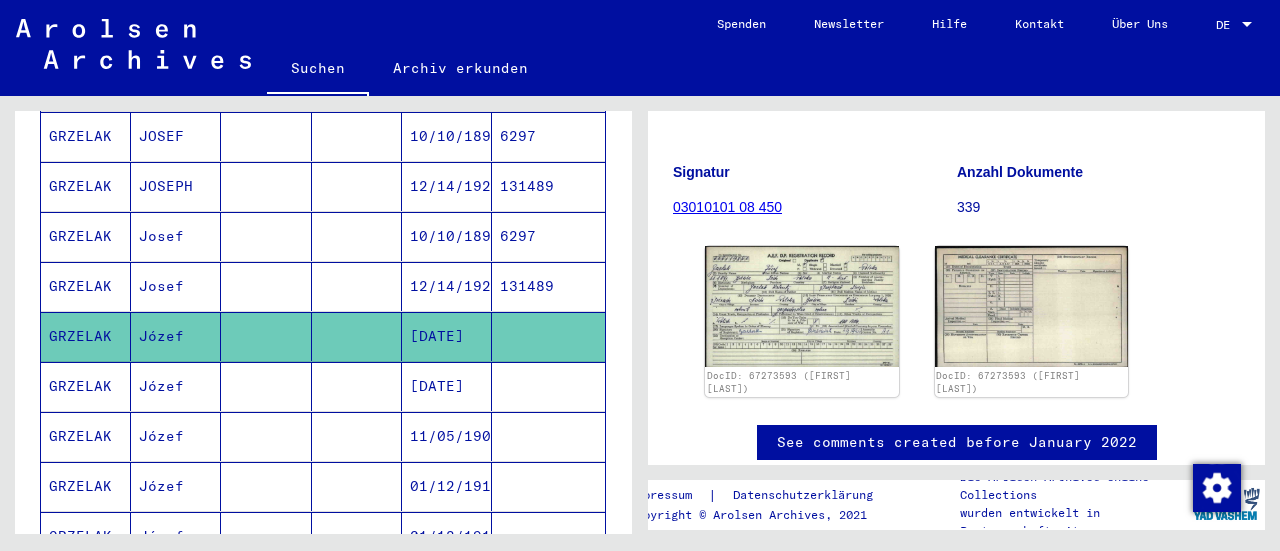 scroll, scrollTop: 944, scrollLeft: 0, axis: vertical 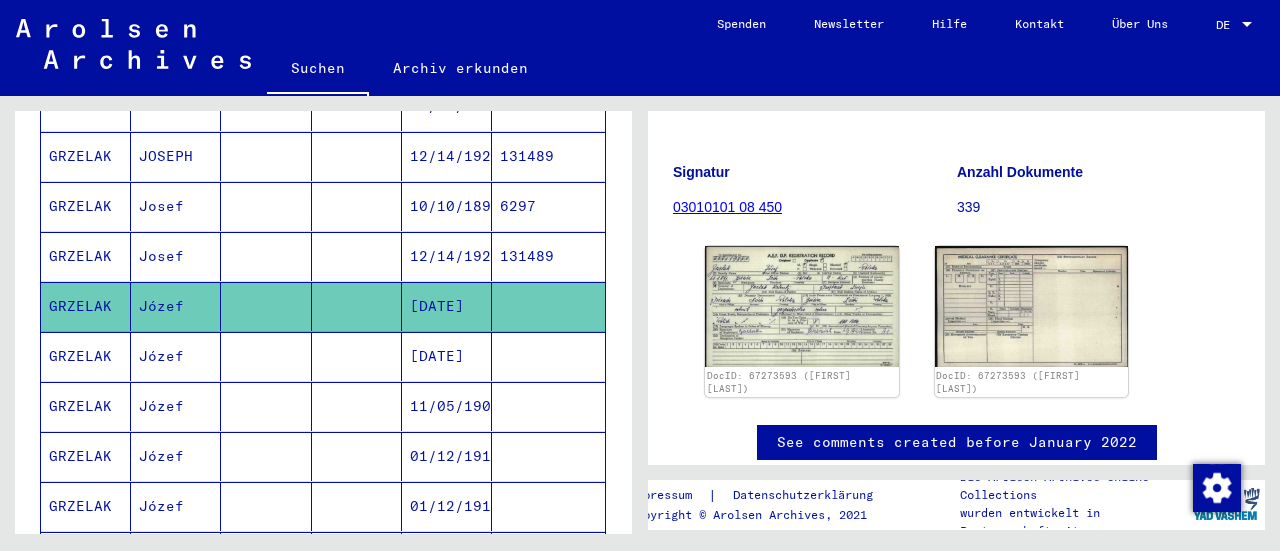 click at bounding box center [357, 406] 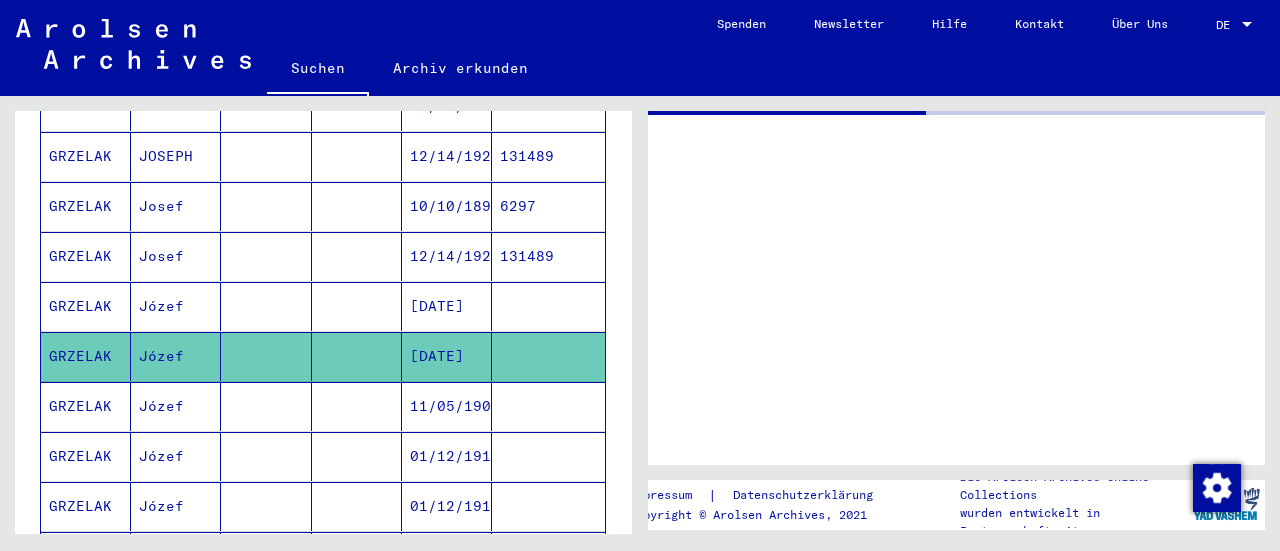 scroll, scrollTop: 0, scrollLeft: 0, axis: both 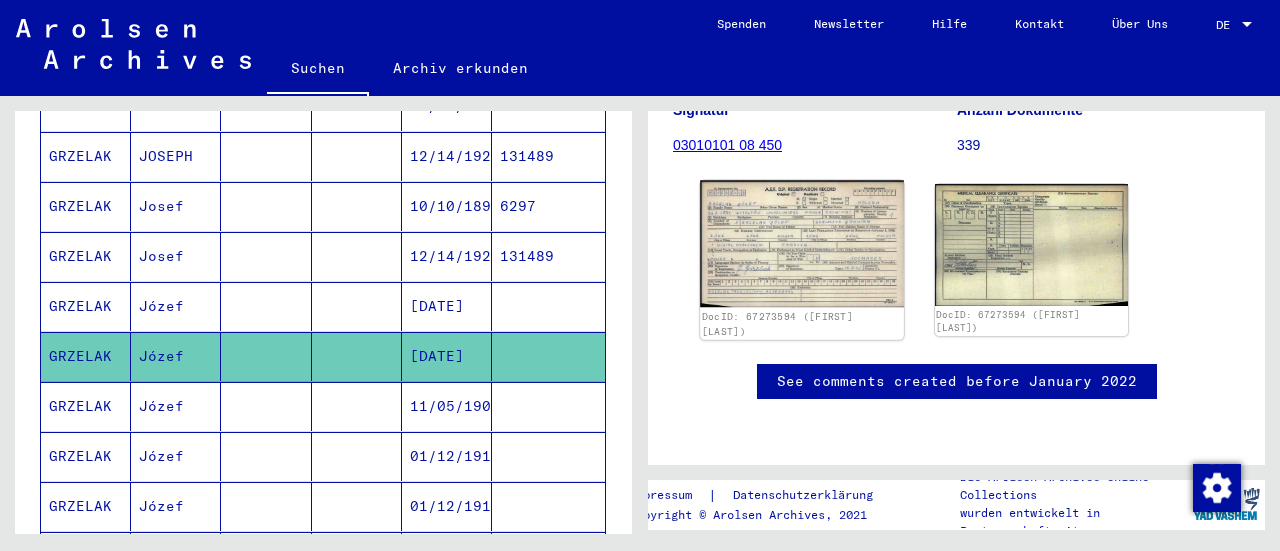 click 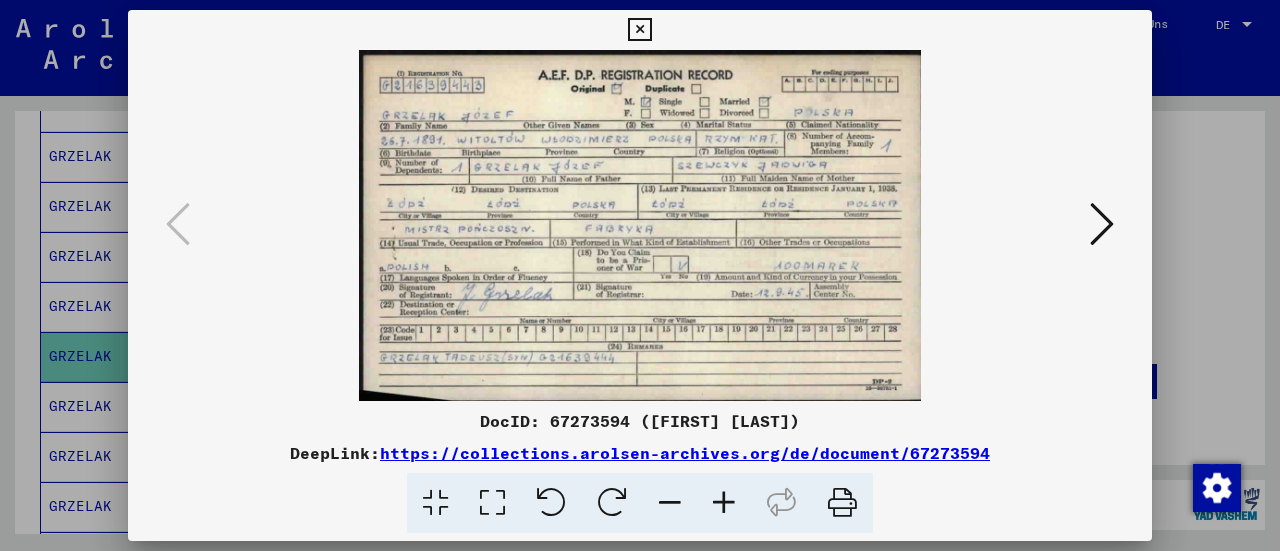 click at bounding box center [640, 275] 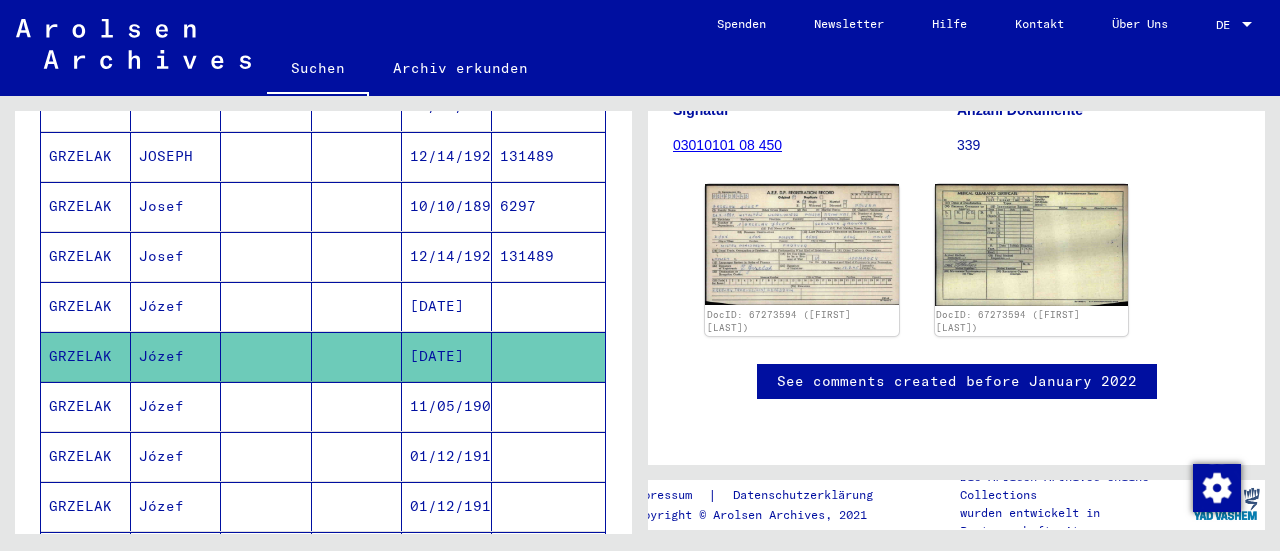 click at bounding box center [357, 456] 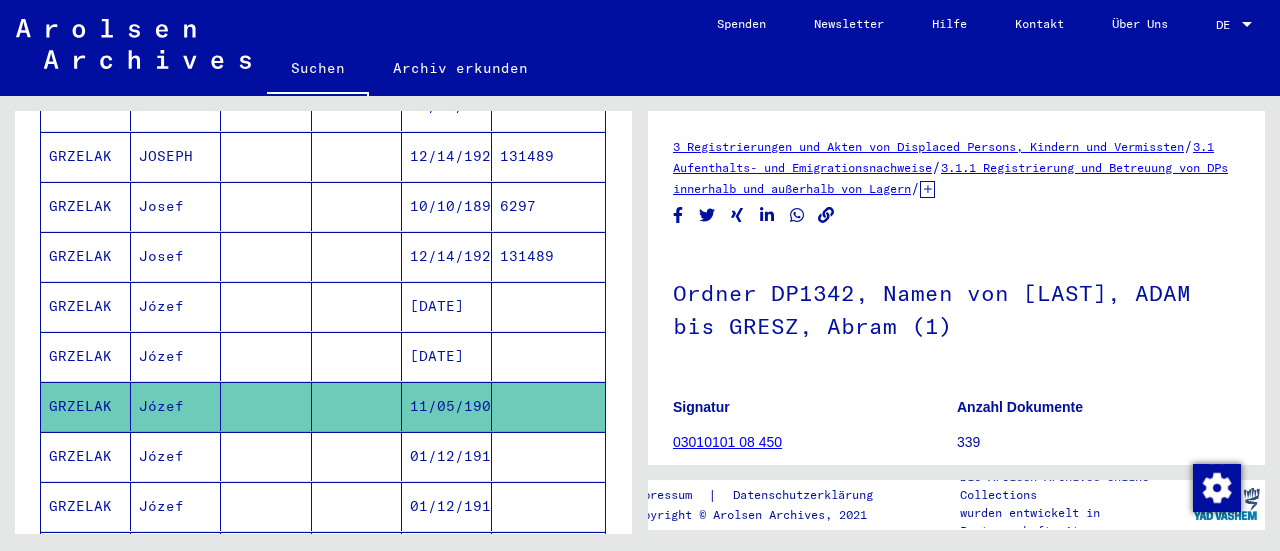 scroll, scrollTop: 0, scrollLeft: 0, axis: both 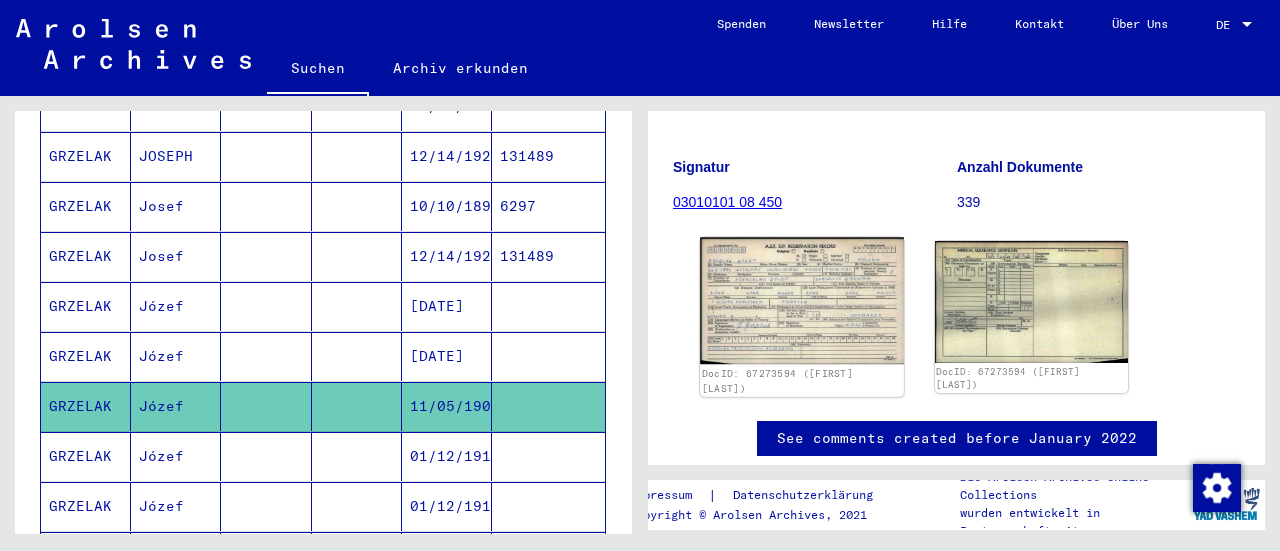 click 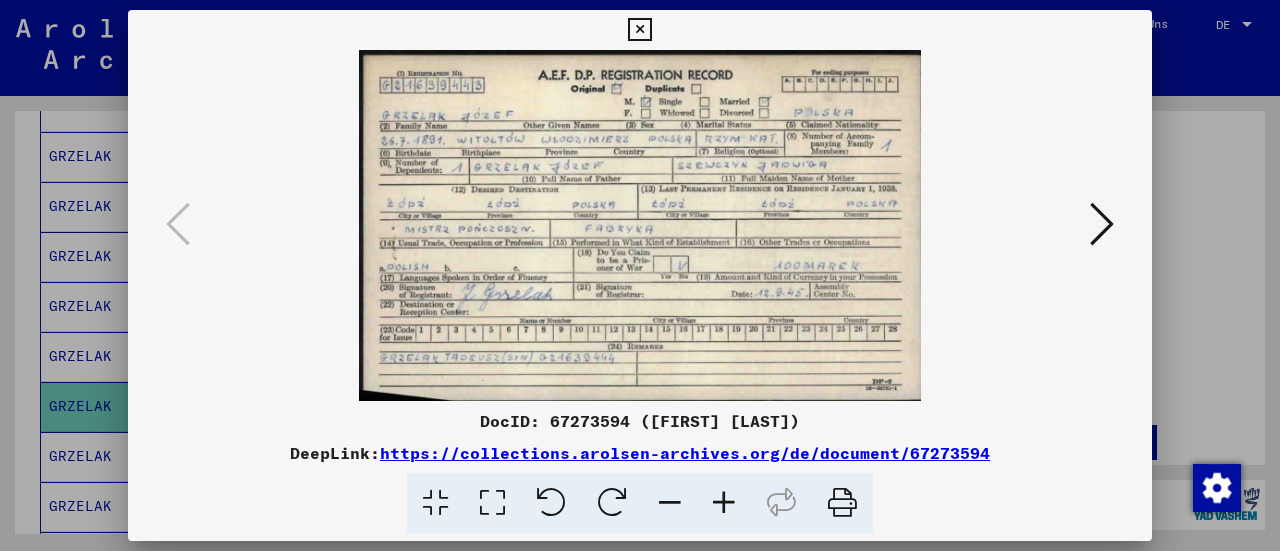 click at bounding box center [640, 275] 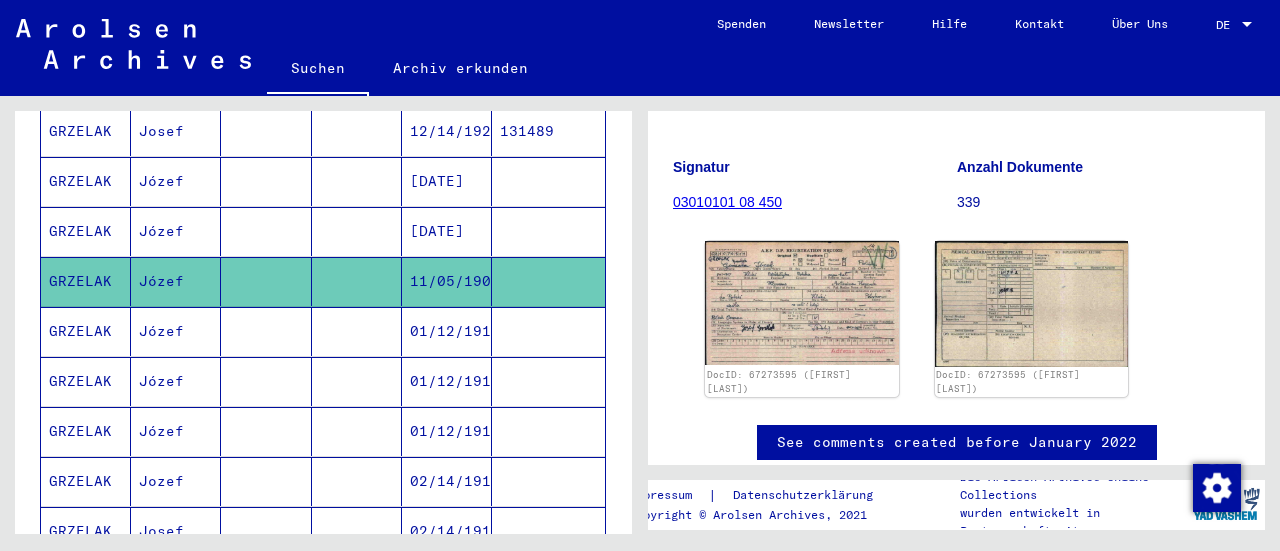 scroll, scrollTop: 1088, scrollLeft: 0, axis: vertical 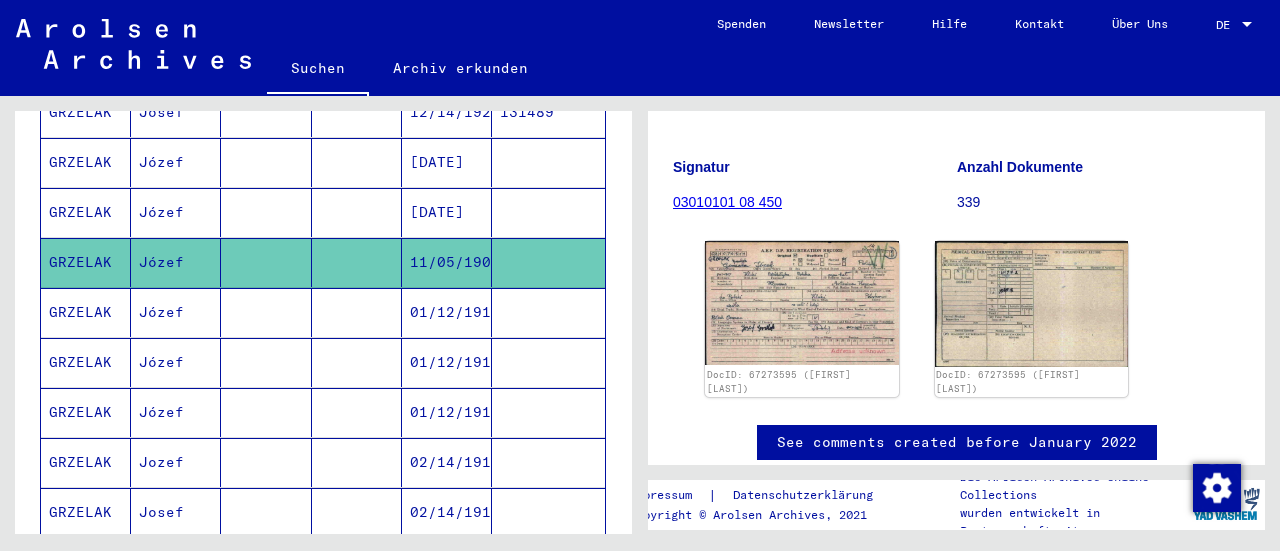 click at bounding box center (357, 362) 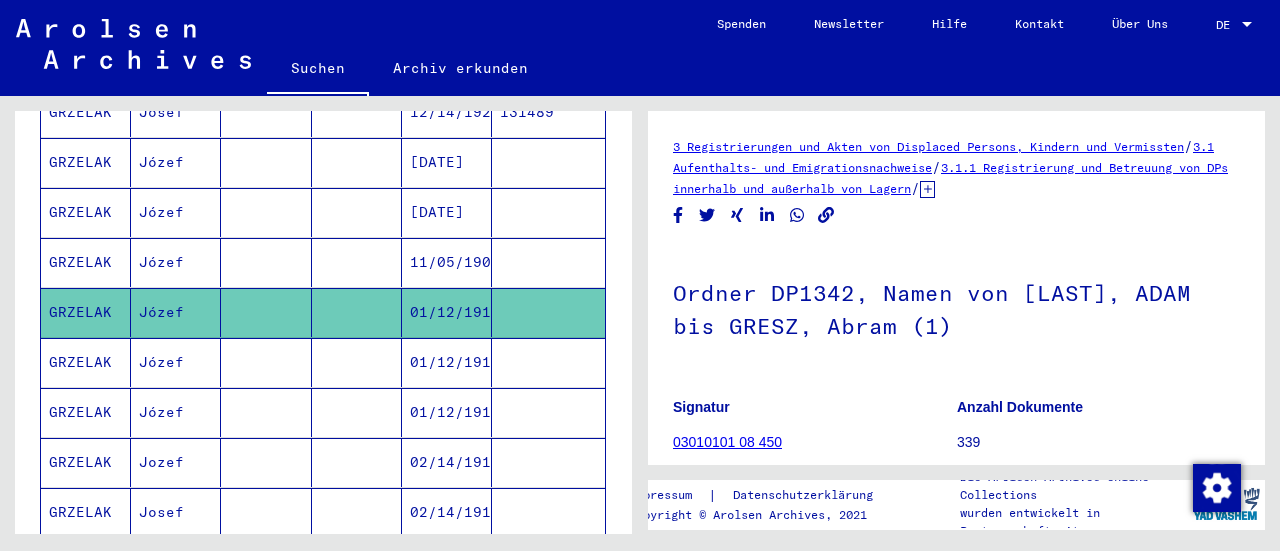 scroll, scrollTop: 0, scrollLeft: 0, axis: both 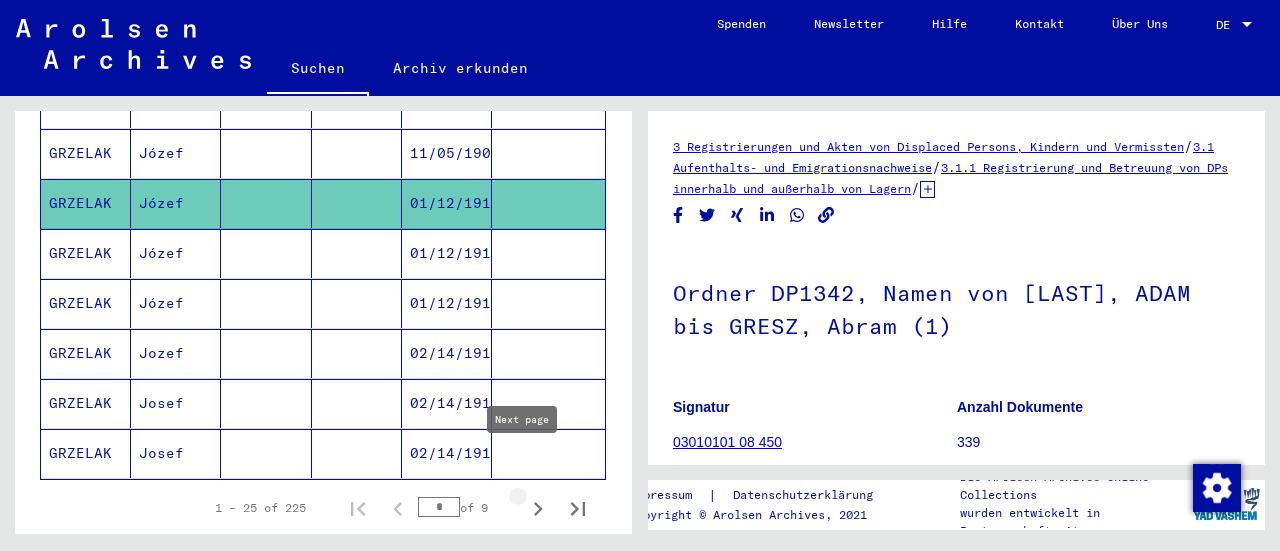 click 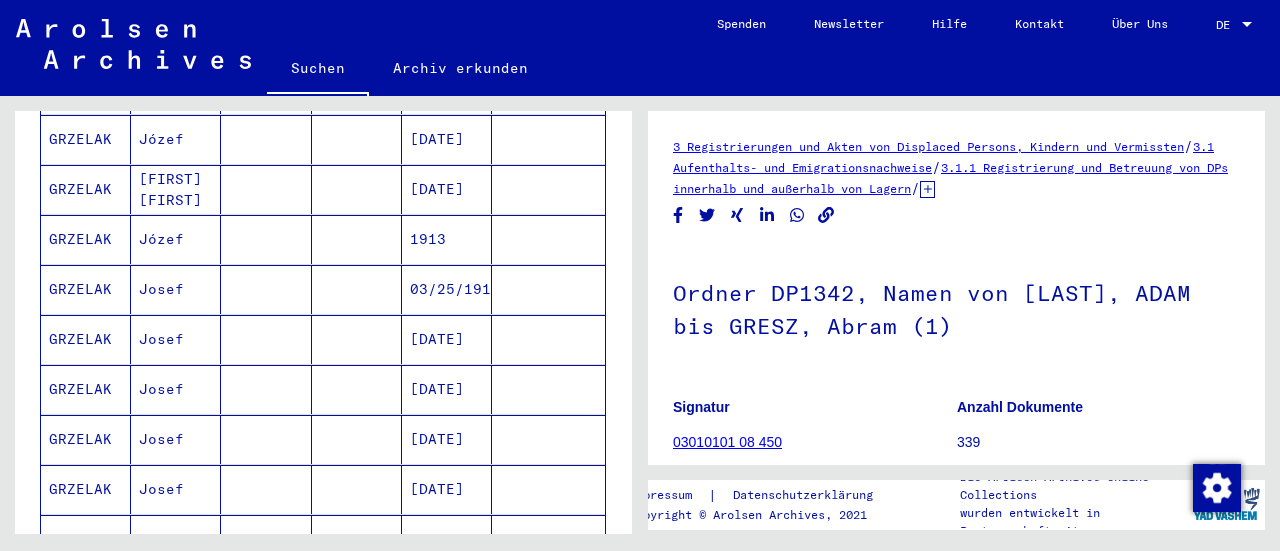 scroll, scrollTop: 1073, scrollLeft: 0, axis: vertical 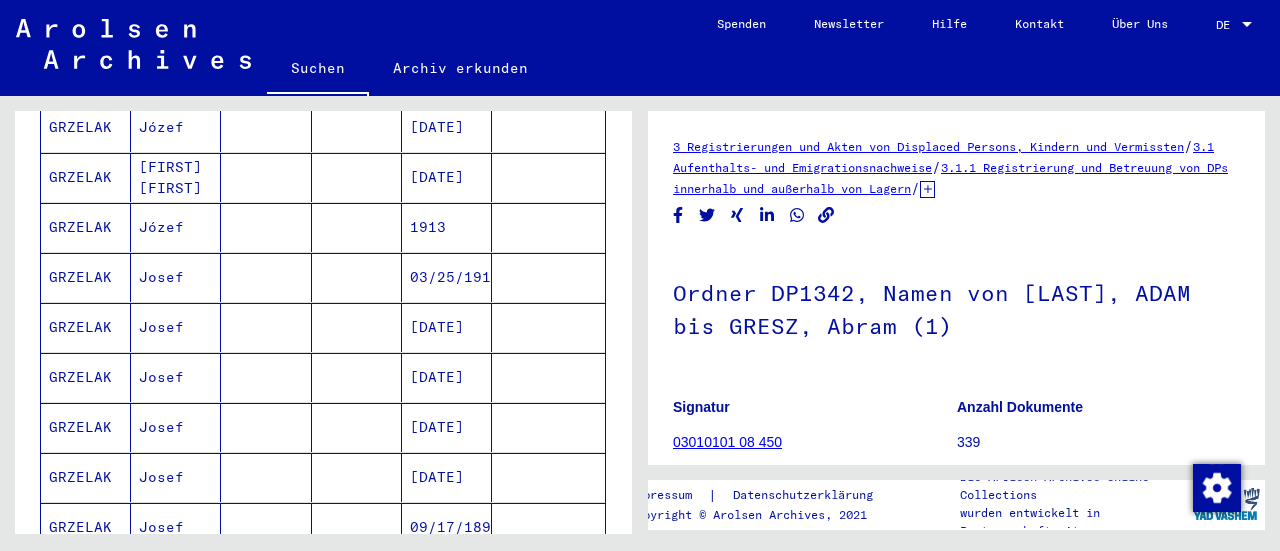 click on "[DATE]" at bounding box center [447, 427] 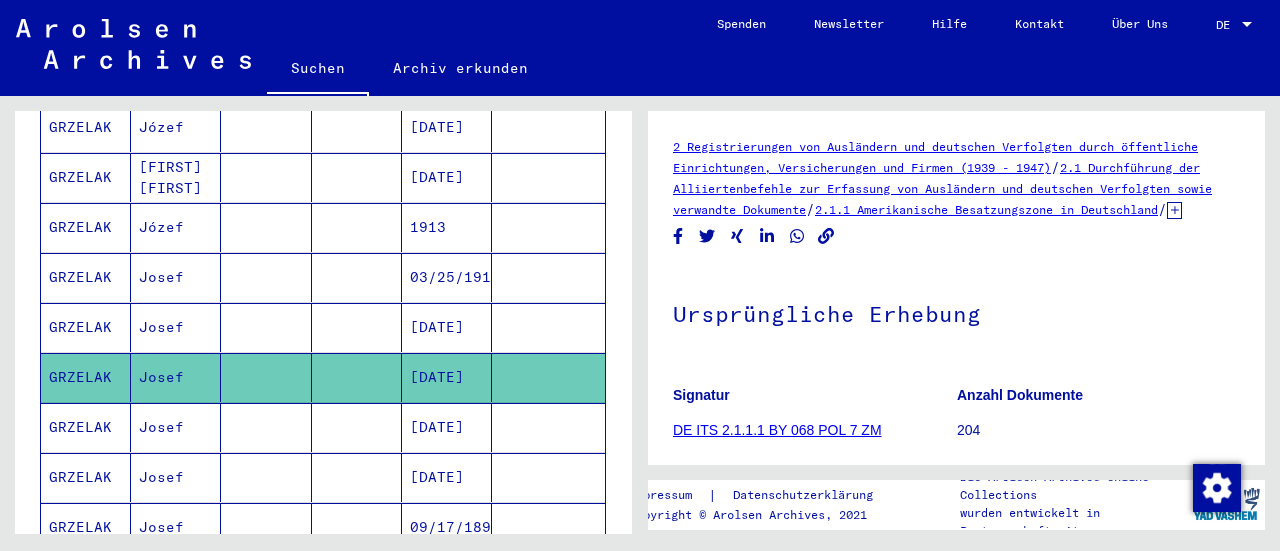 scroll, scrollTop: 0, scrollLeft: 0, axis: both 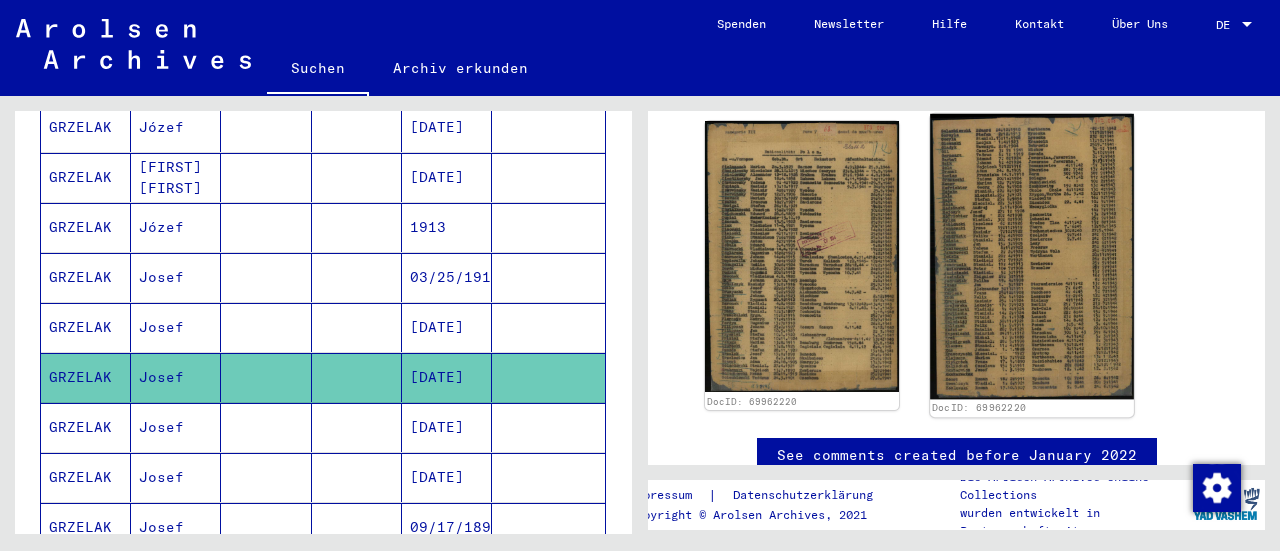 click 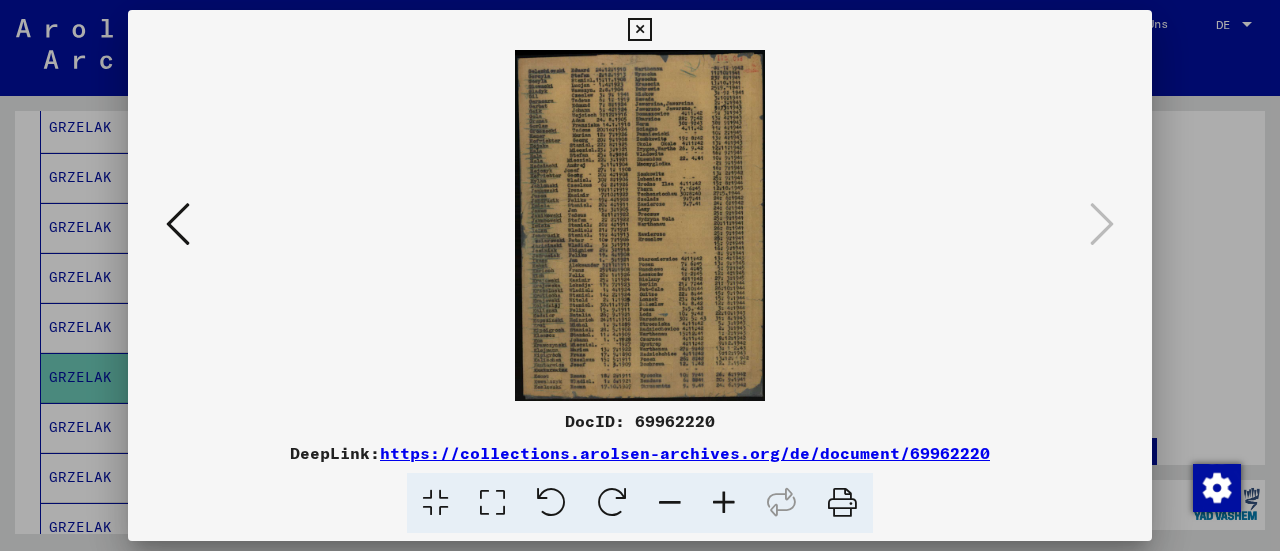 click at bounding box center (639, 30) 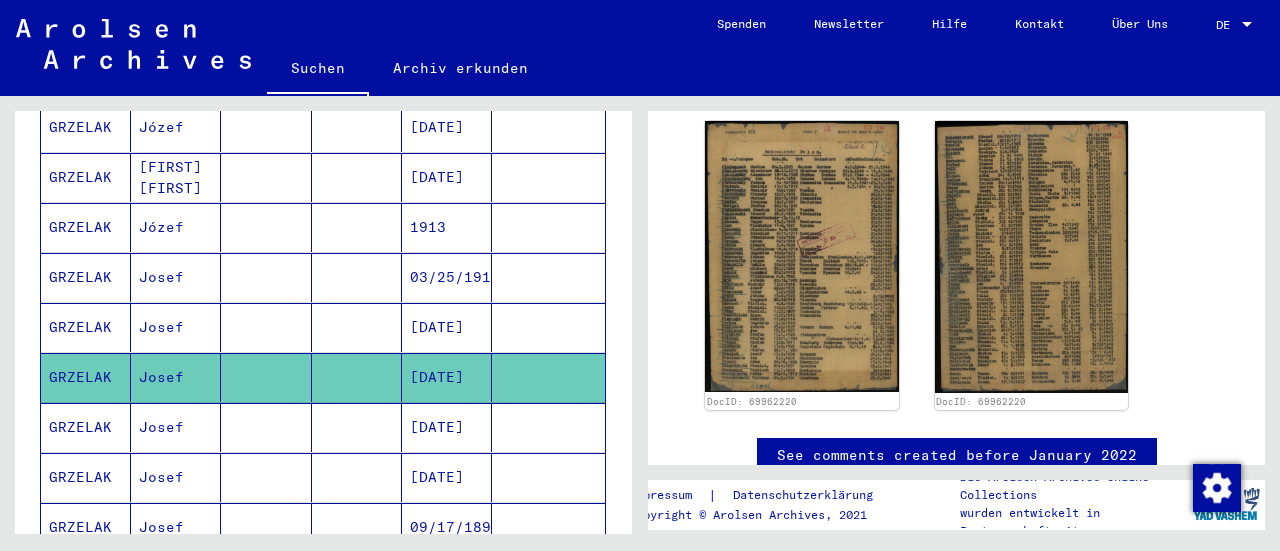 scroll, scrollTop: 368, scrollLeft: 0, axis: vertical 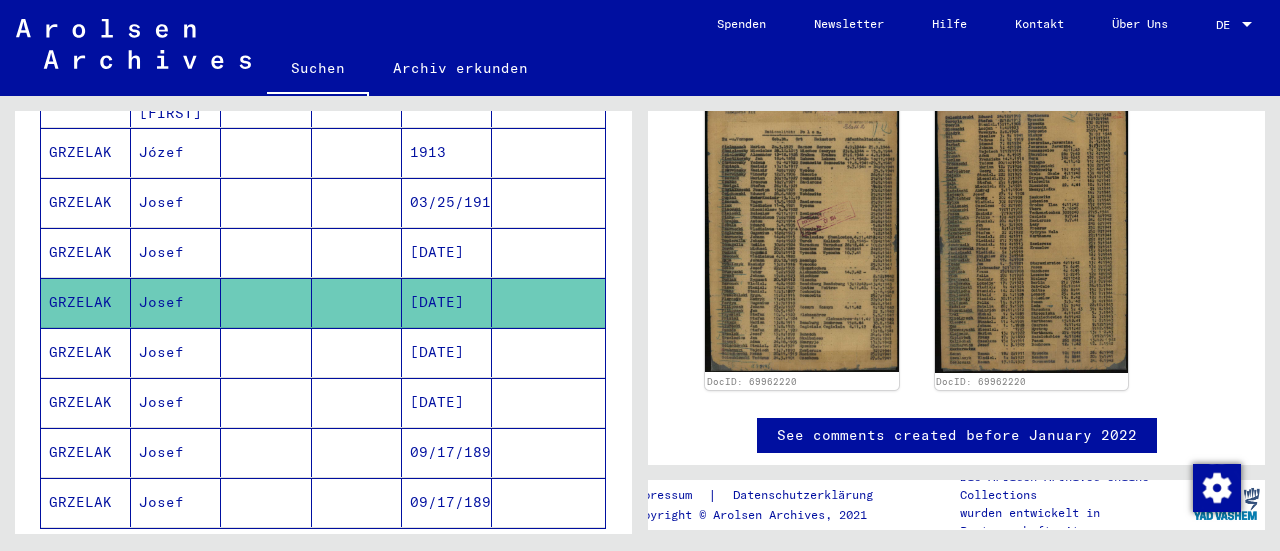 click on "[DATE]" at bounding box center [447, 402] 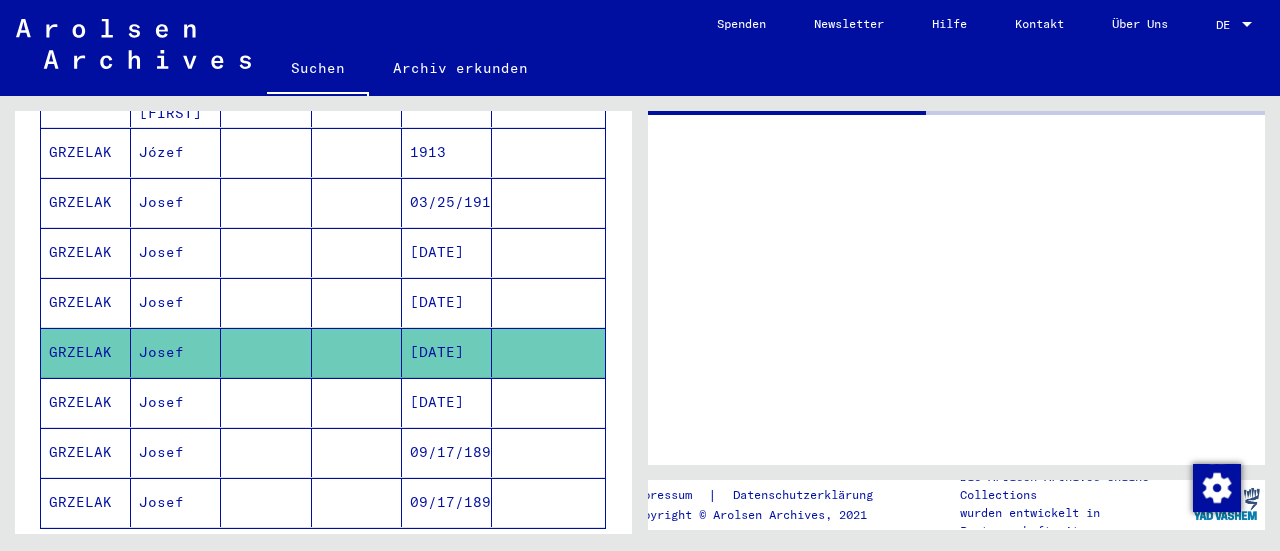 scroll, scrollTop: 0, scrollLeft: 0, axis: both 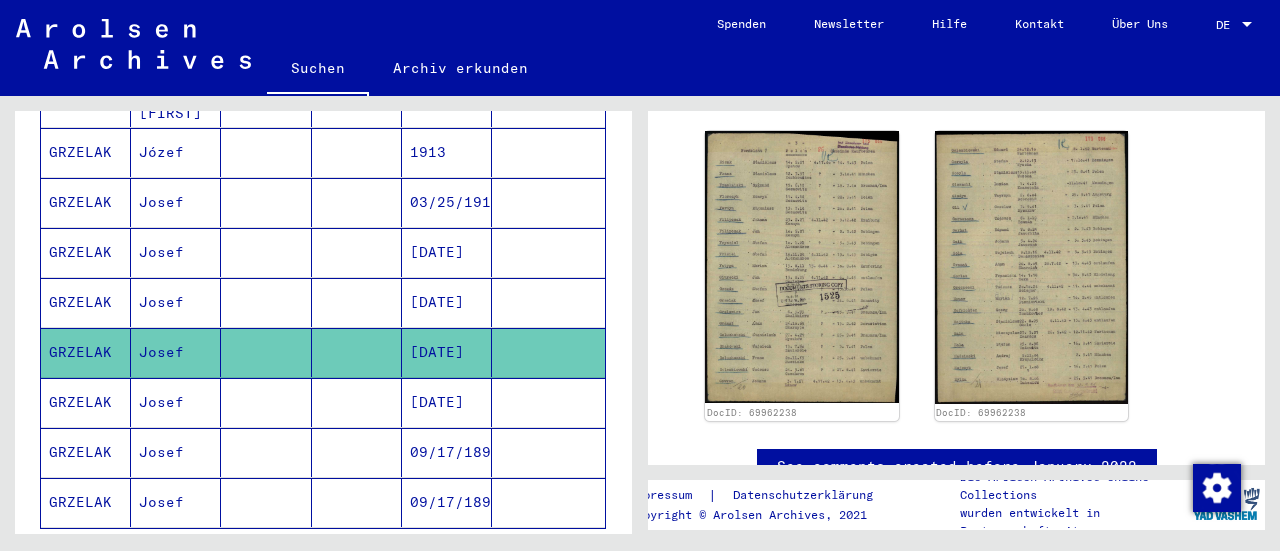 click on "[DATE]" at bounding box center (447, 452) 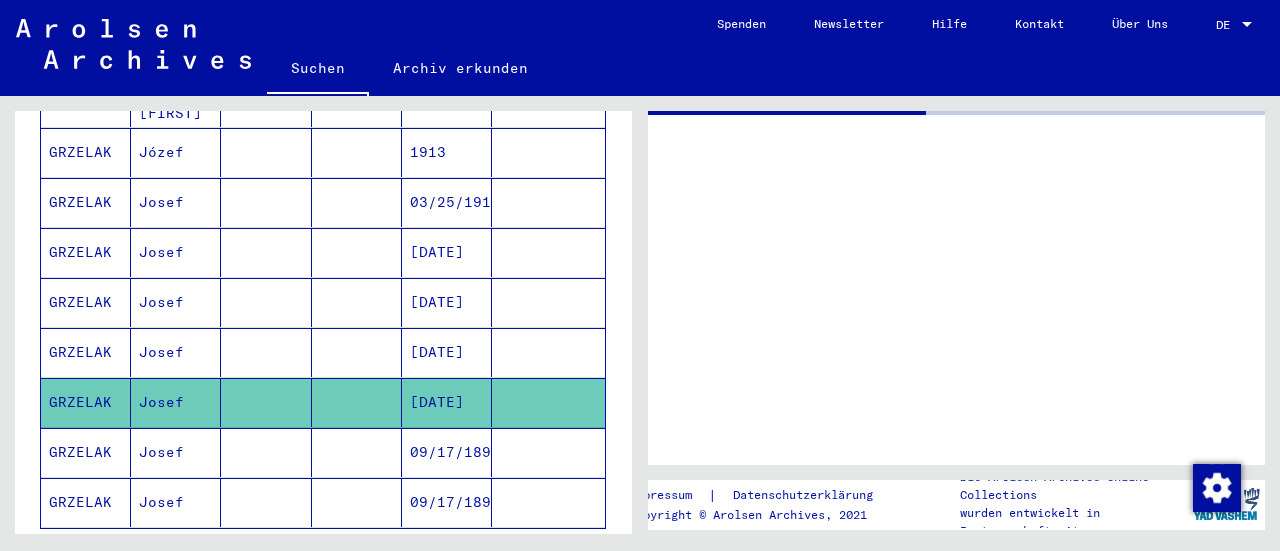 scroll, scrollTop: 0, scrollLeft: 0, axis: both 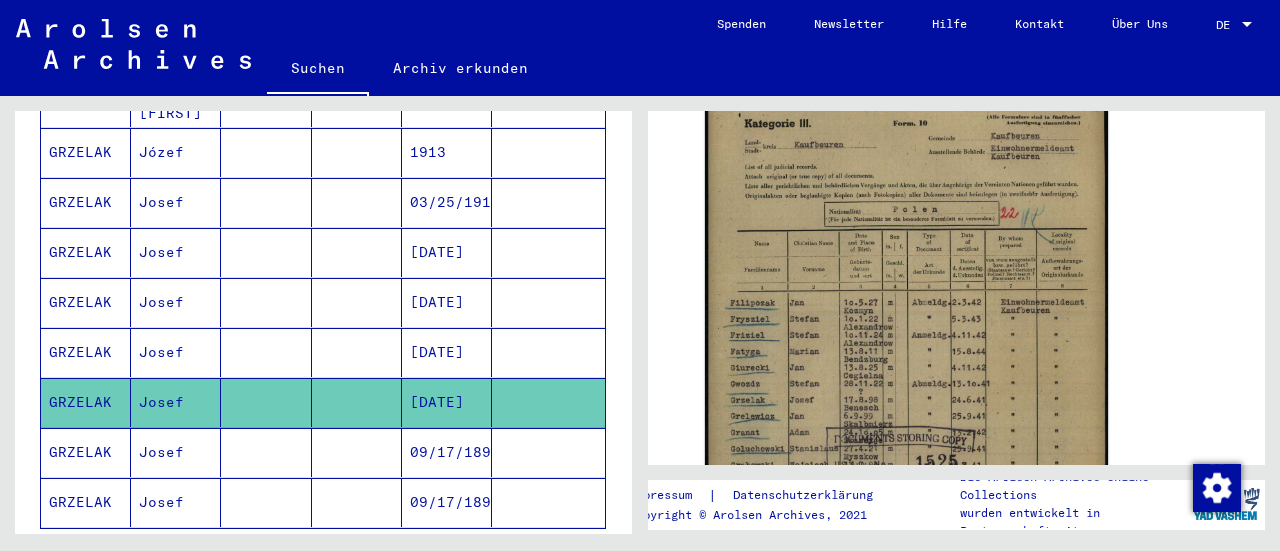 click at bounding box center (357, 502) 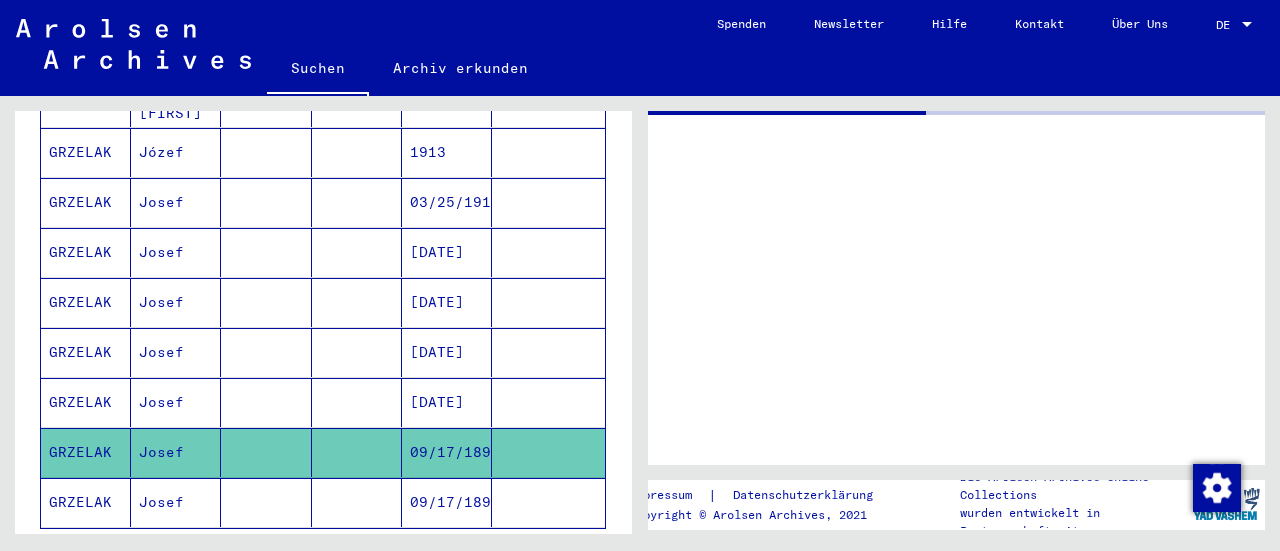 scroll, scrollTop: 0, scrollLeft: 0, axis: both 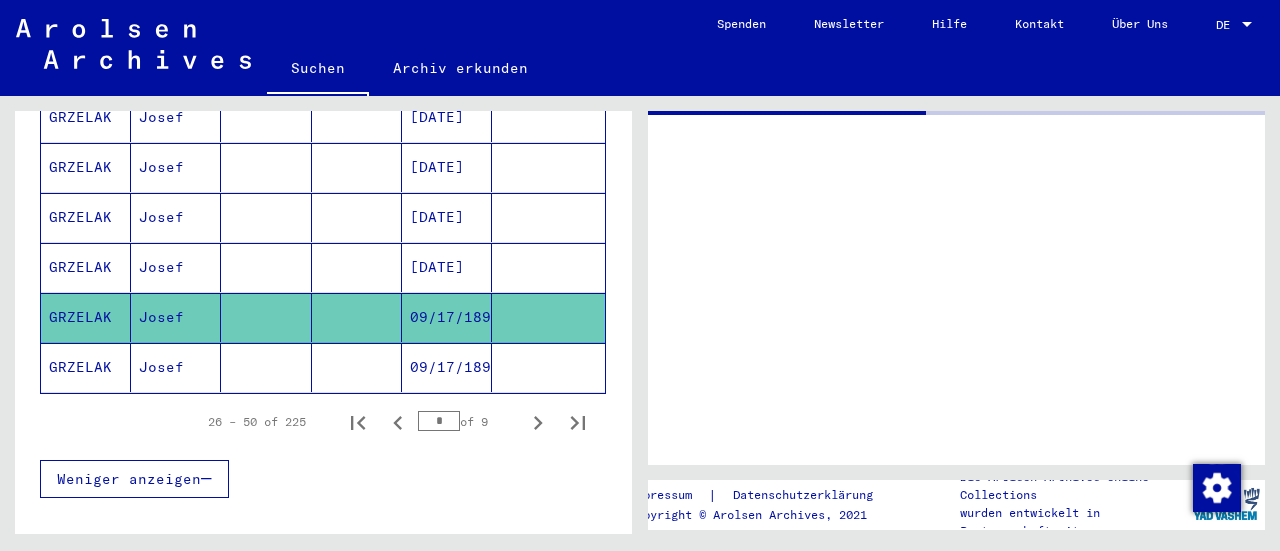 click on "**********" 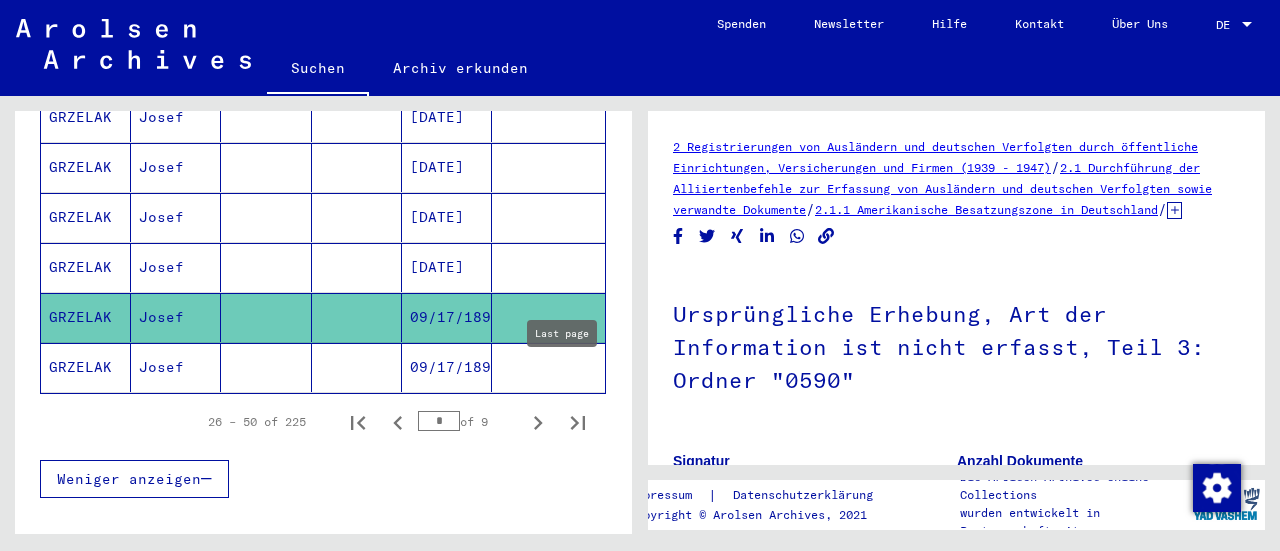 scroll, scrollTop: 0, scrollLeft: 0, axis: both 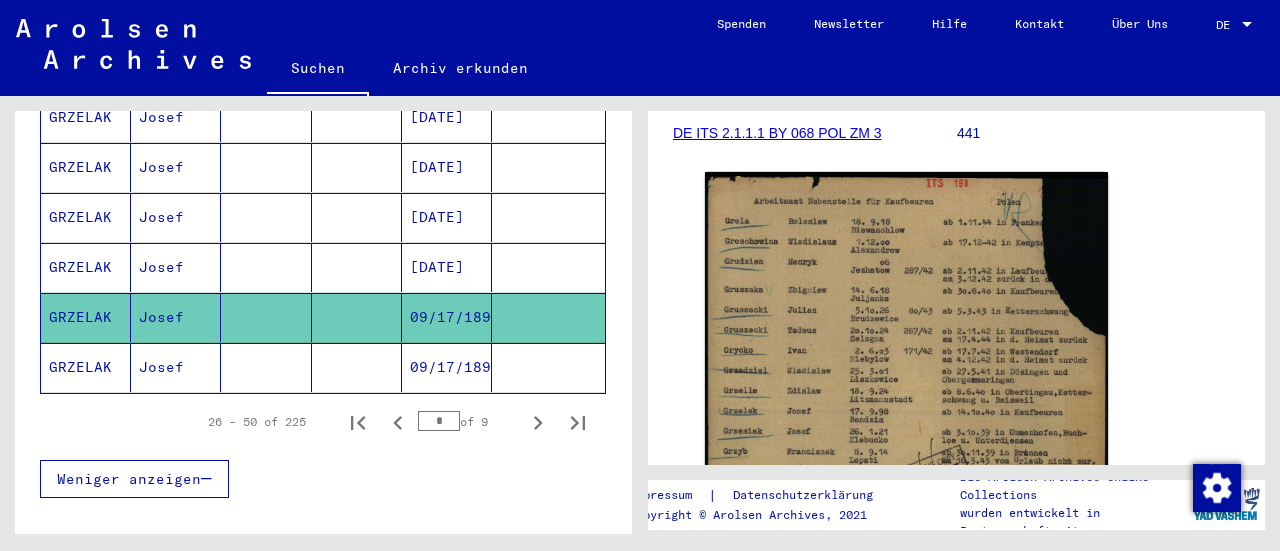 click on "Weniger anzeigen" at bounding box center (323, 479) 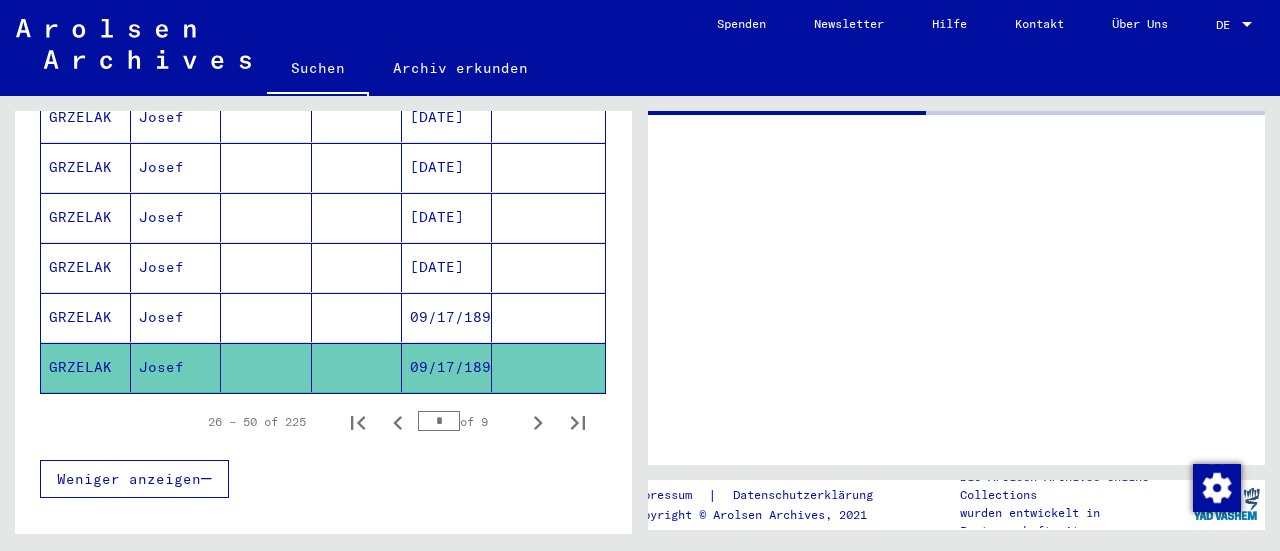 scroll, scrollTop: 0, scrollLeft: 0, axis: both 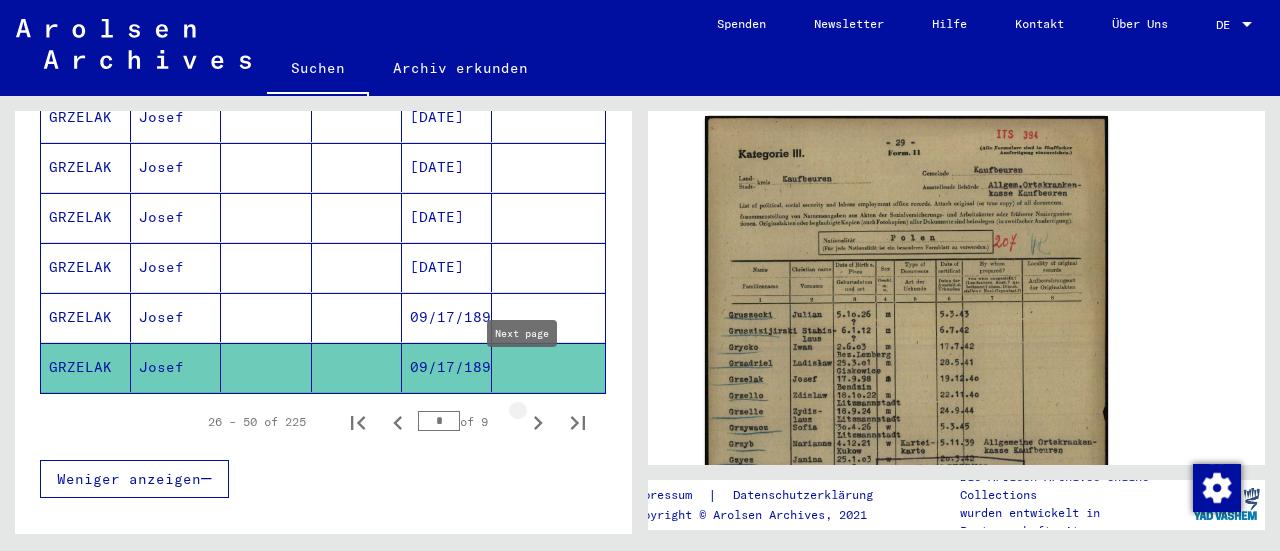 click 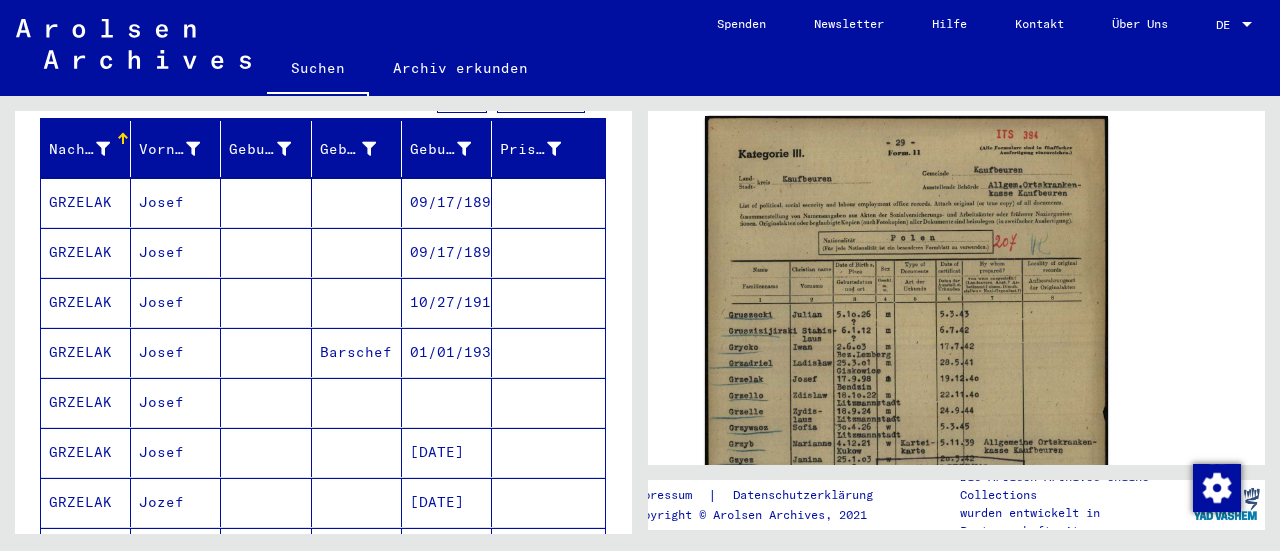 scroll, scrollTop: 282, scrollLeft: 0, axis: vertical 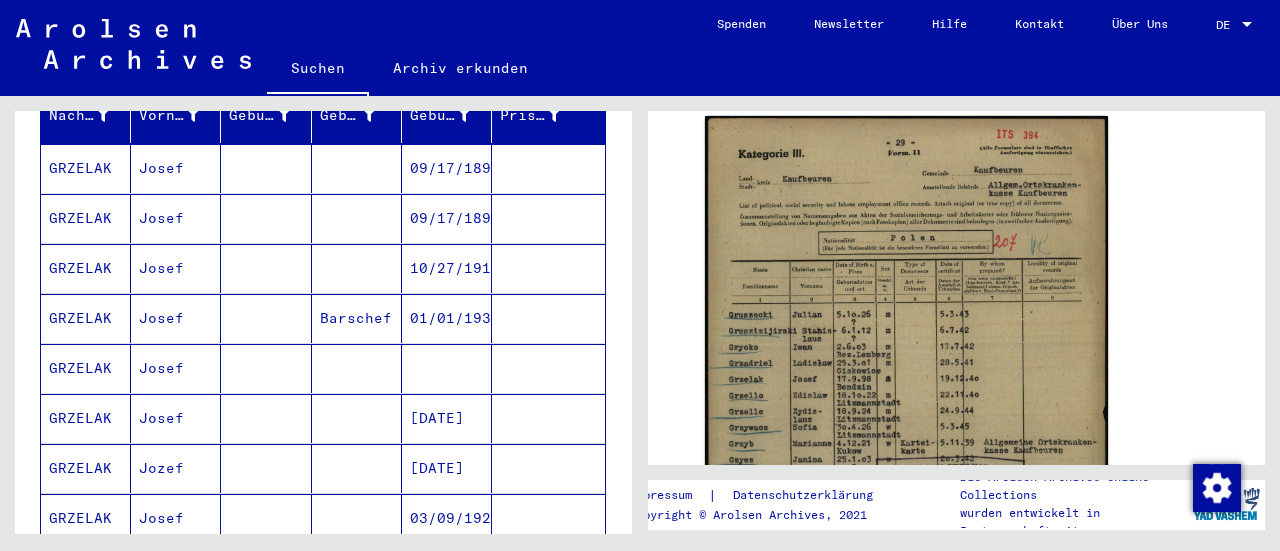 click on "09/17/1898" at bounding box center [447, 218] 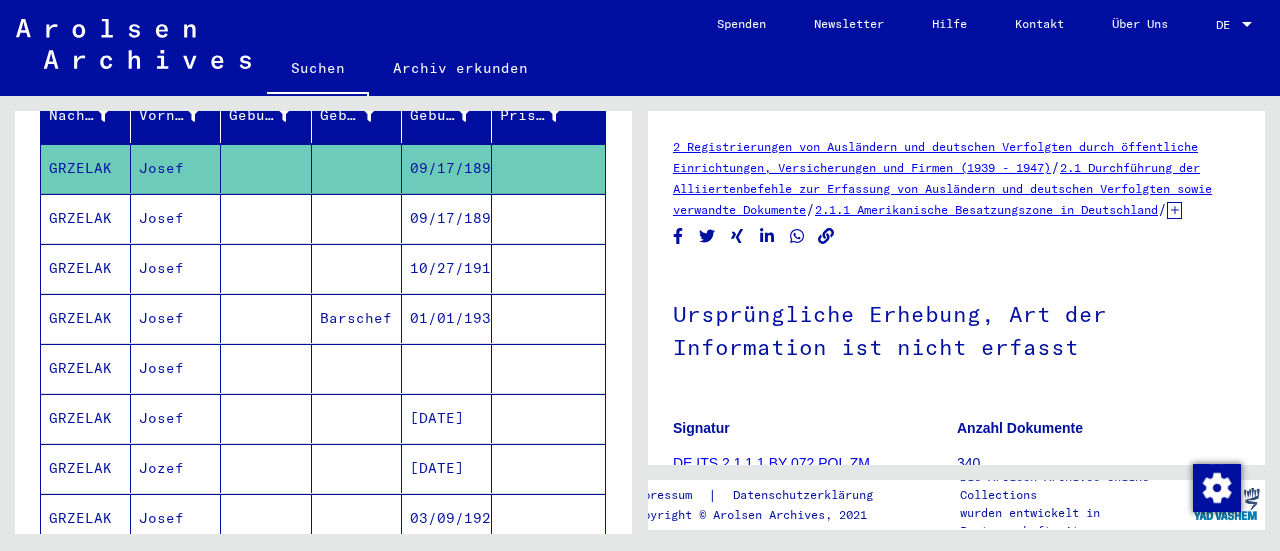scroll, scrollTop: 0, scrollLeft: 0, axis: both 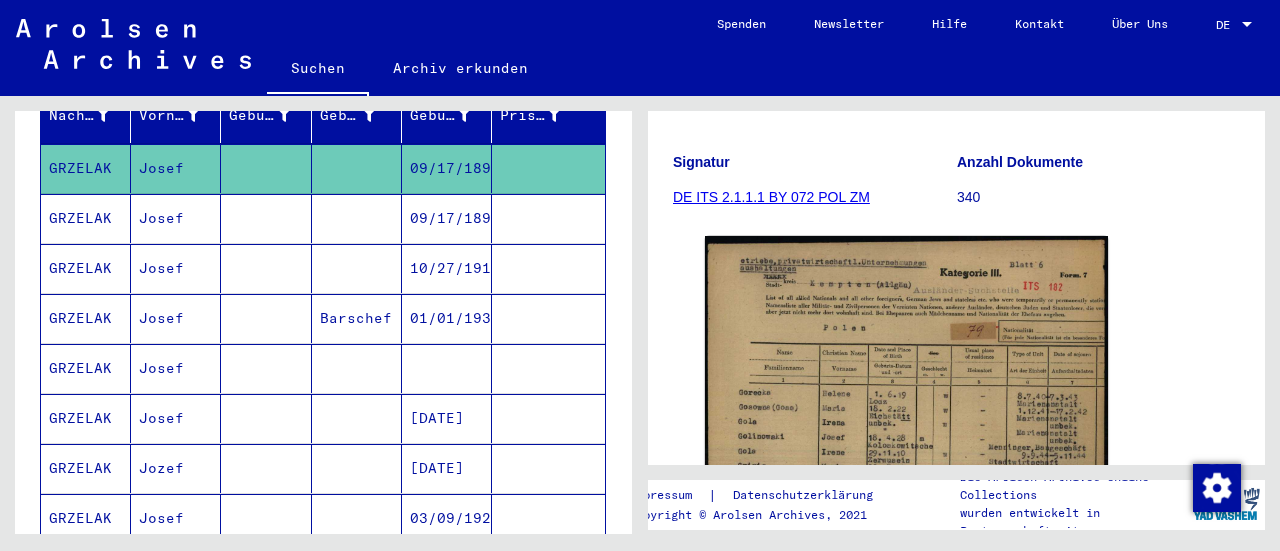 click on "09/17/1898" at bounding box center (447, 268) 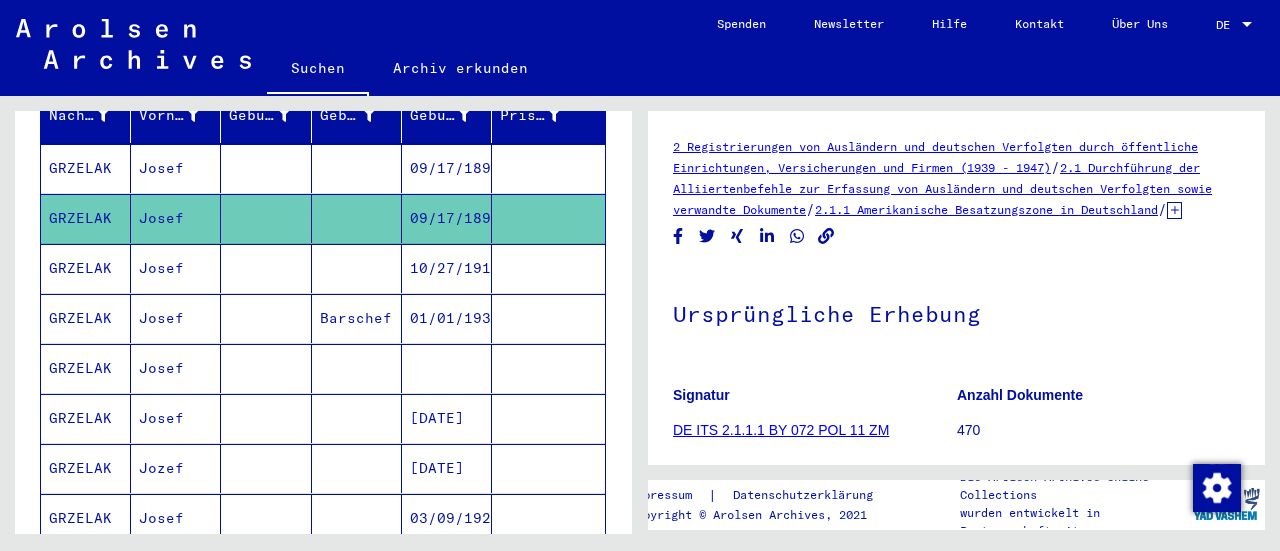 scroll, scrollTop: 0, scrollLeft: 0, axis: both 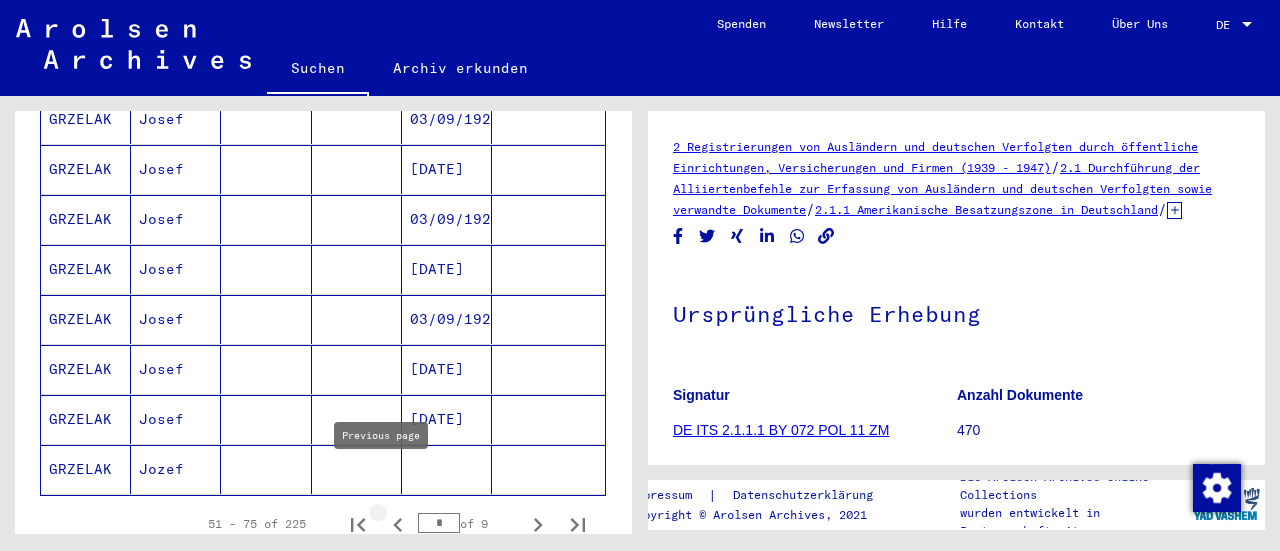 click 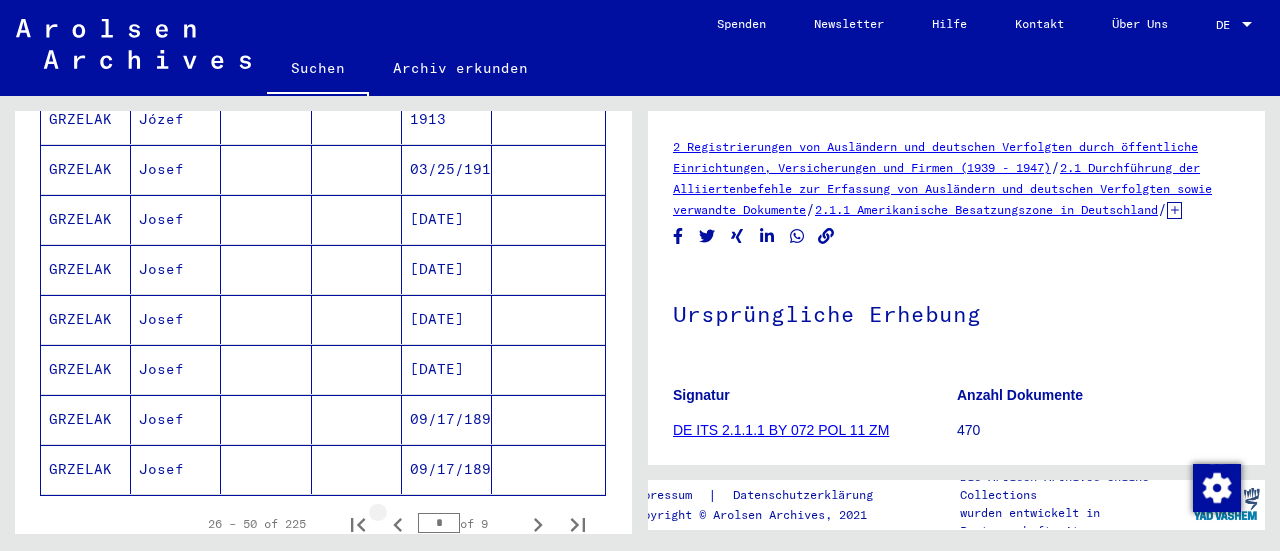 click 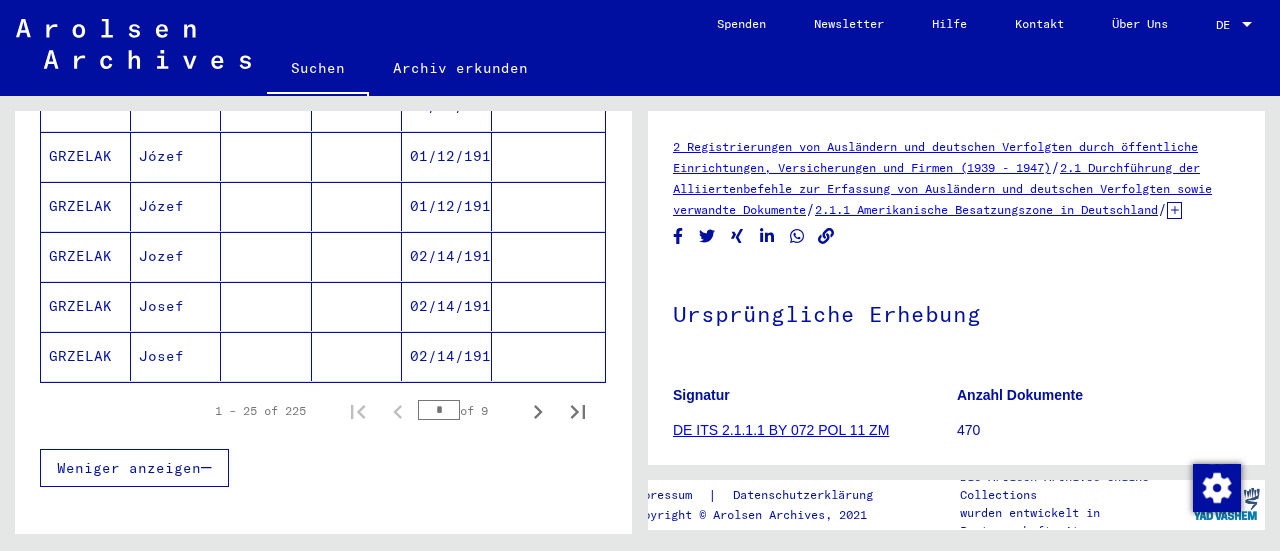 scroll, scrollTop: 0, scrollLeft: 0, axis: both 